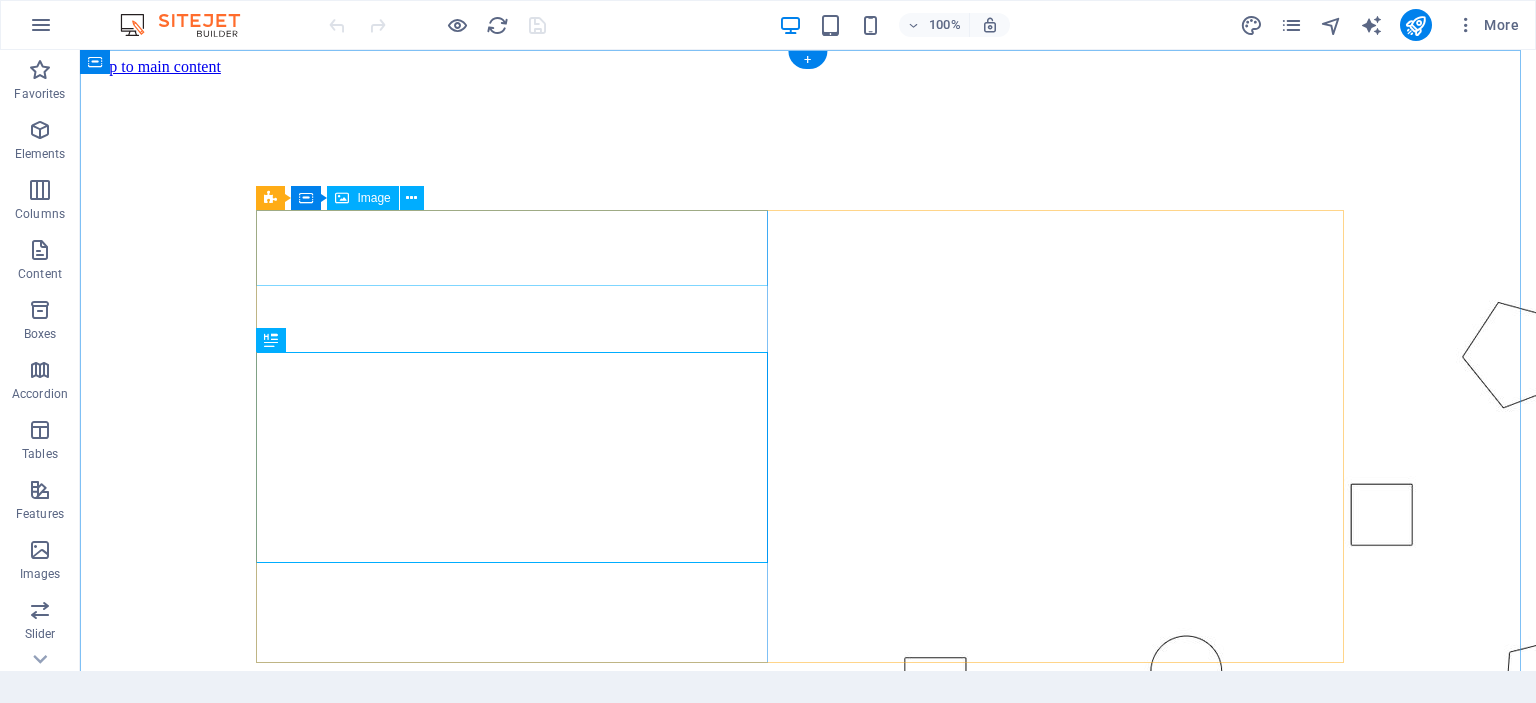 scroll, scrollTop: 0, scrollLeft: 0, axis: both 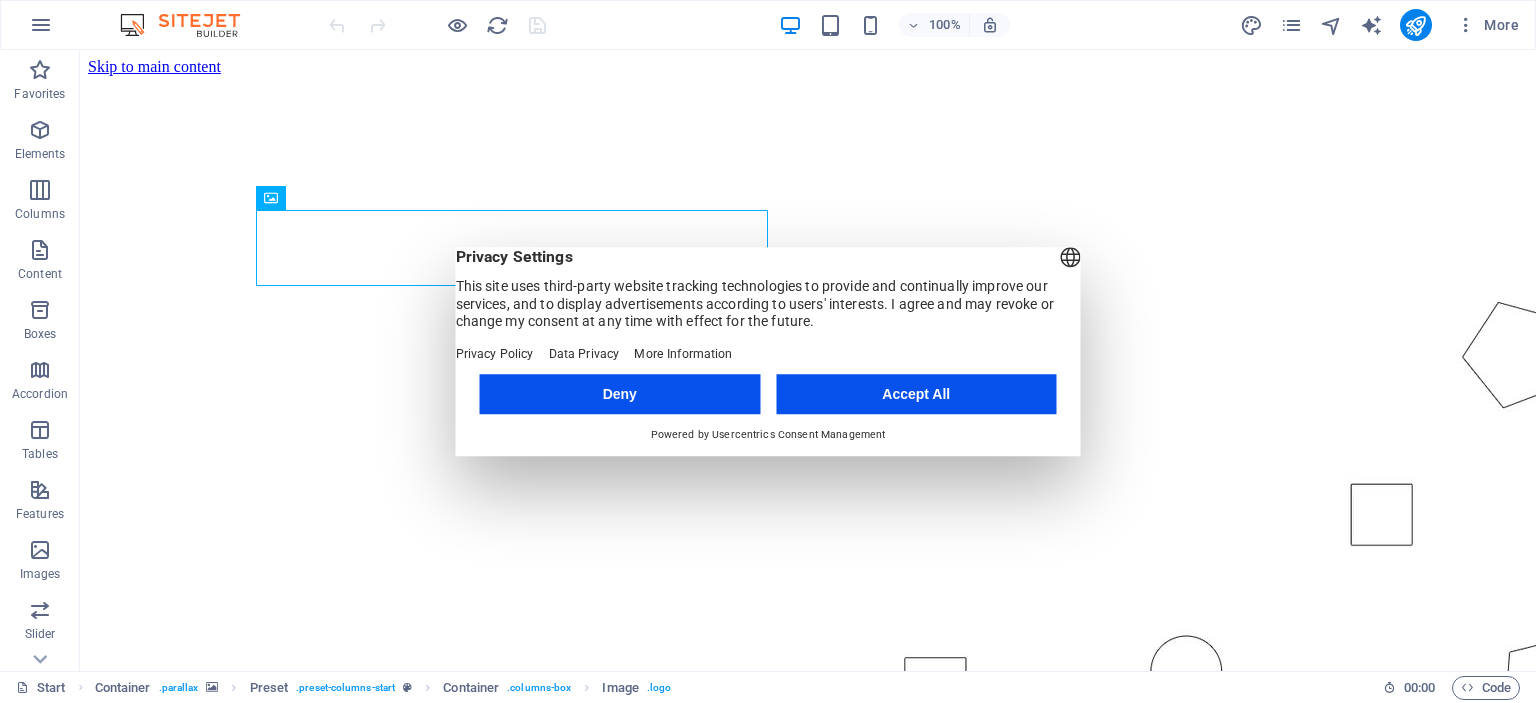 click on "Accept All" at bounding box center (916, 394) 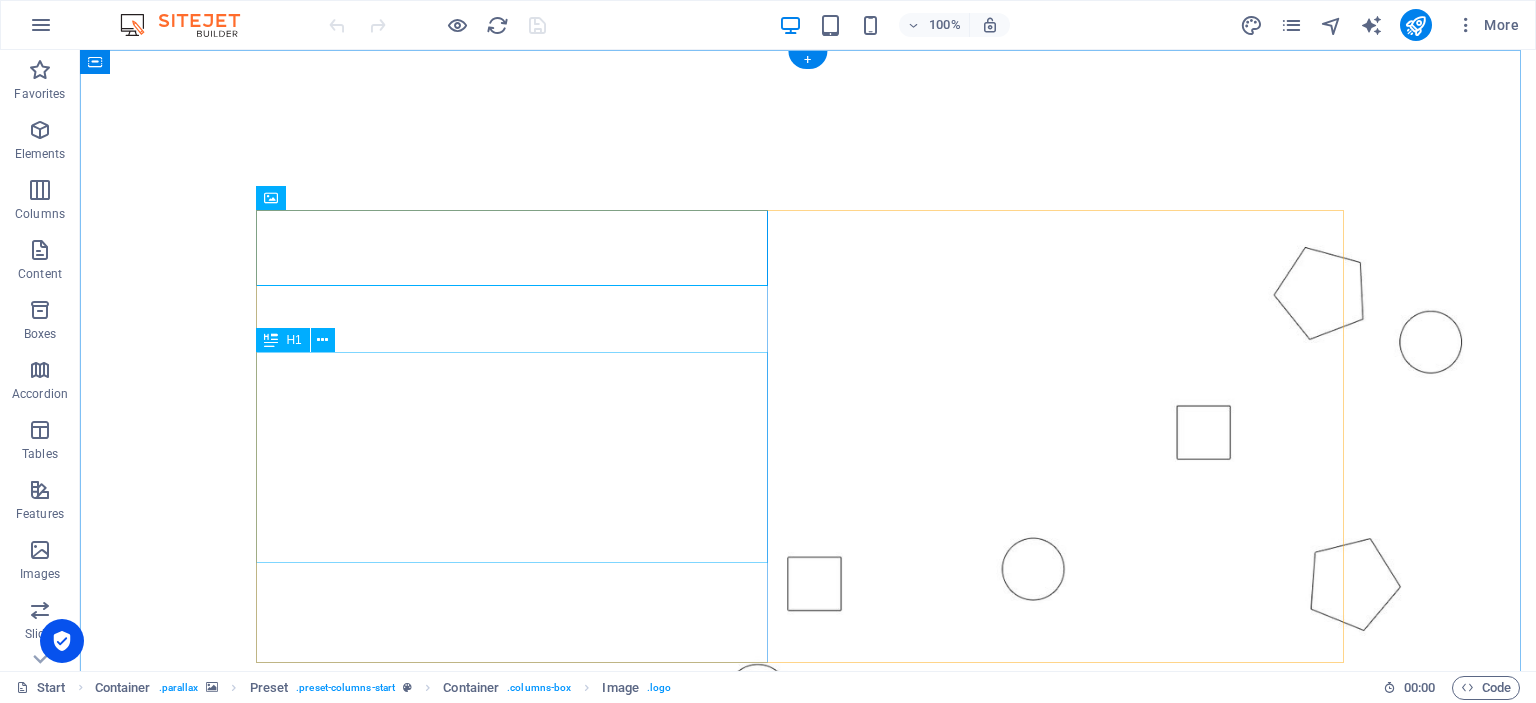 click on "Learn how to generate more leads with some simple Tips" at bounding box center (808, 1133) 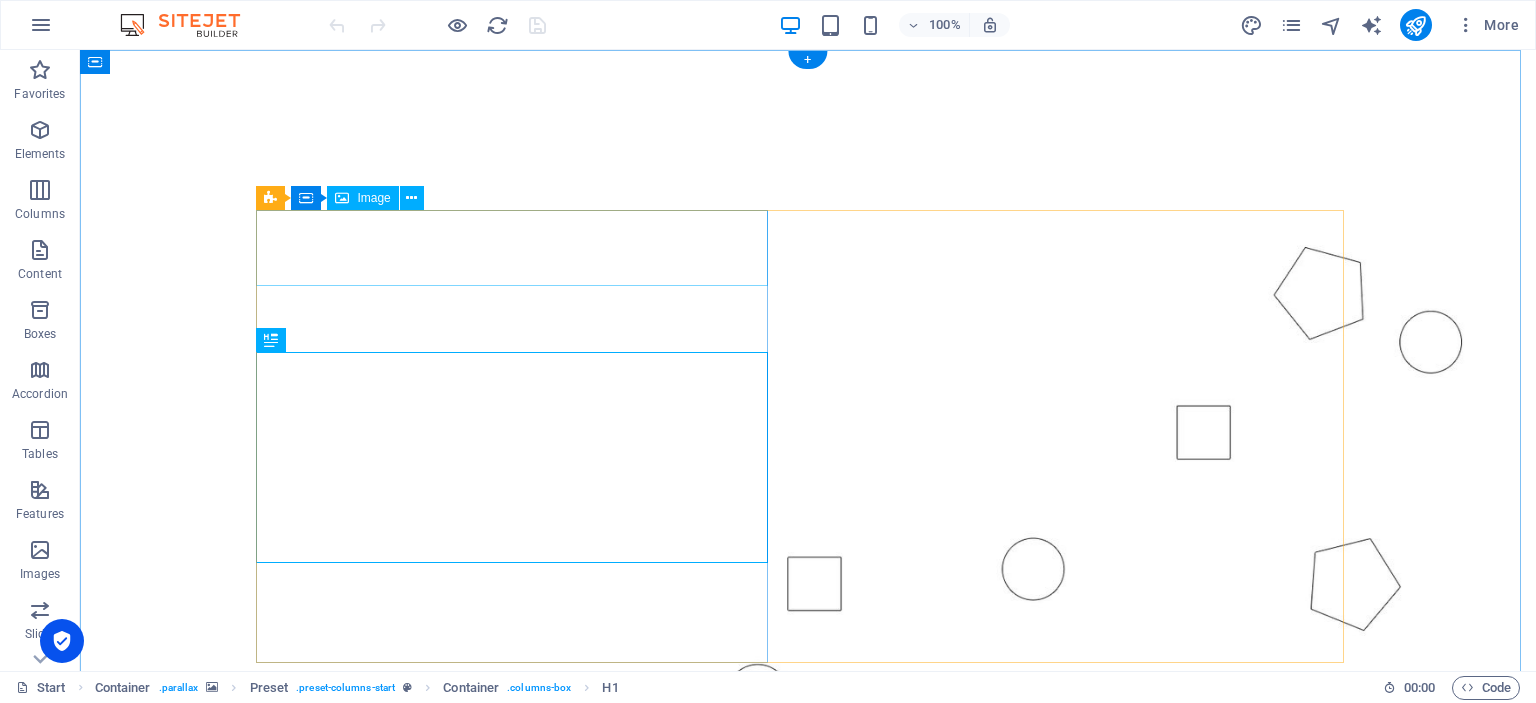 click at bounding box center [808, 976] 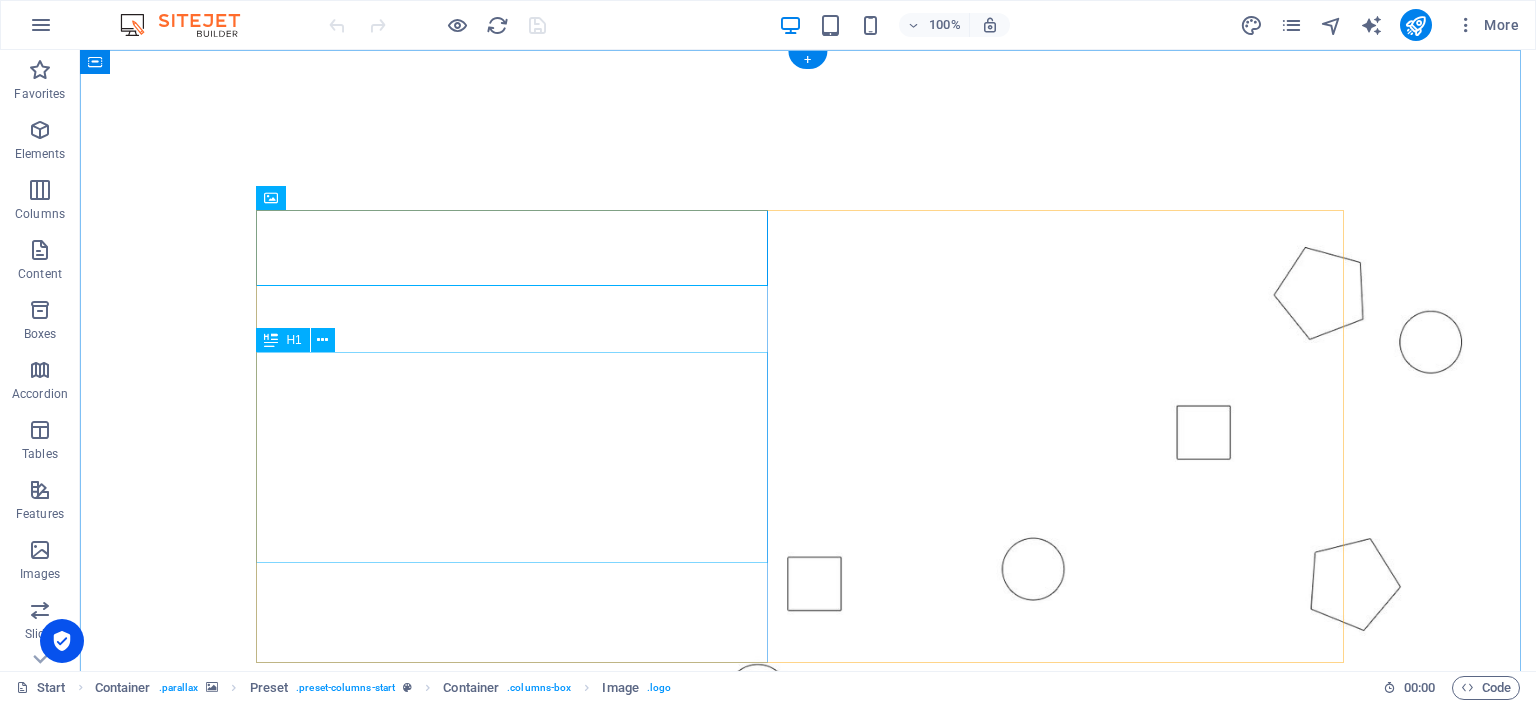 click on "Learn how to generate more leads with some simple Tips" at bounding box center [808, 1133] 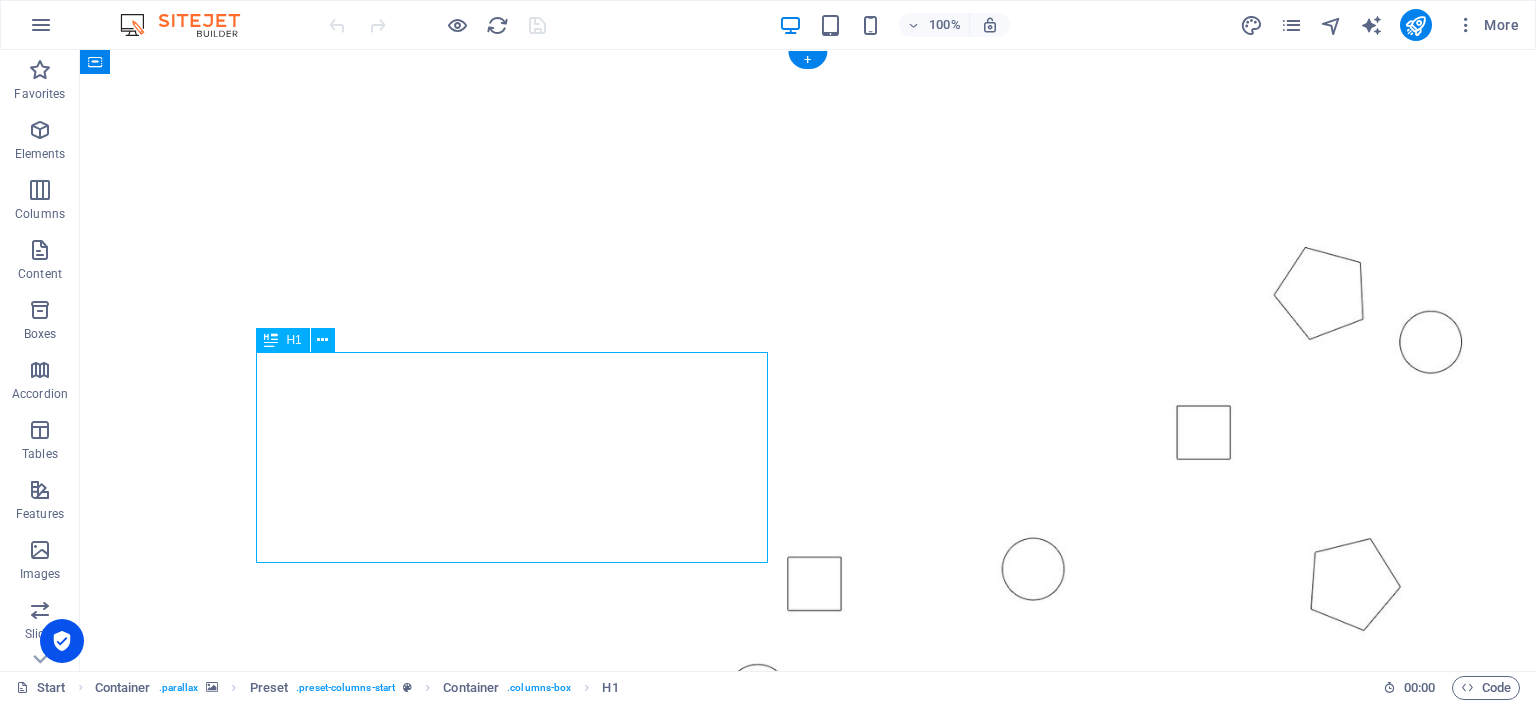 click on "Learn how to generate more leads with some simple Tips" at bounding box center (808, 1133) 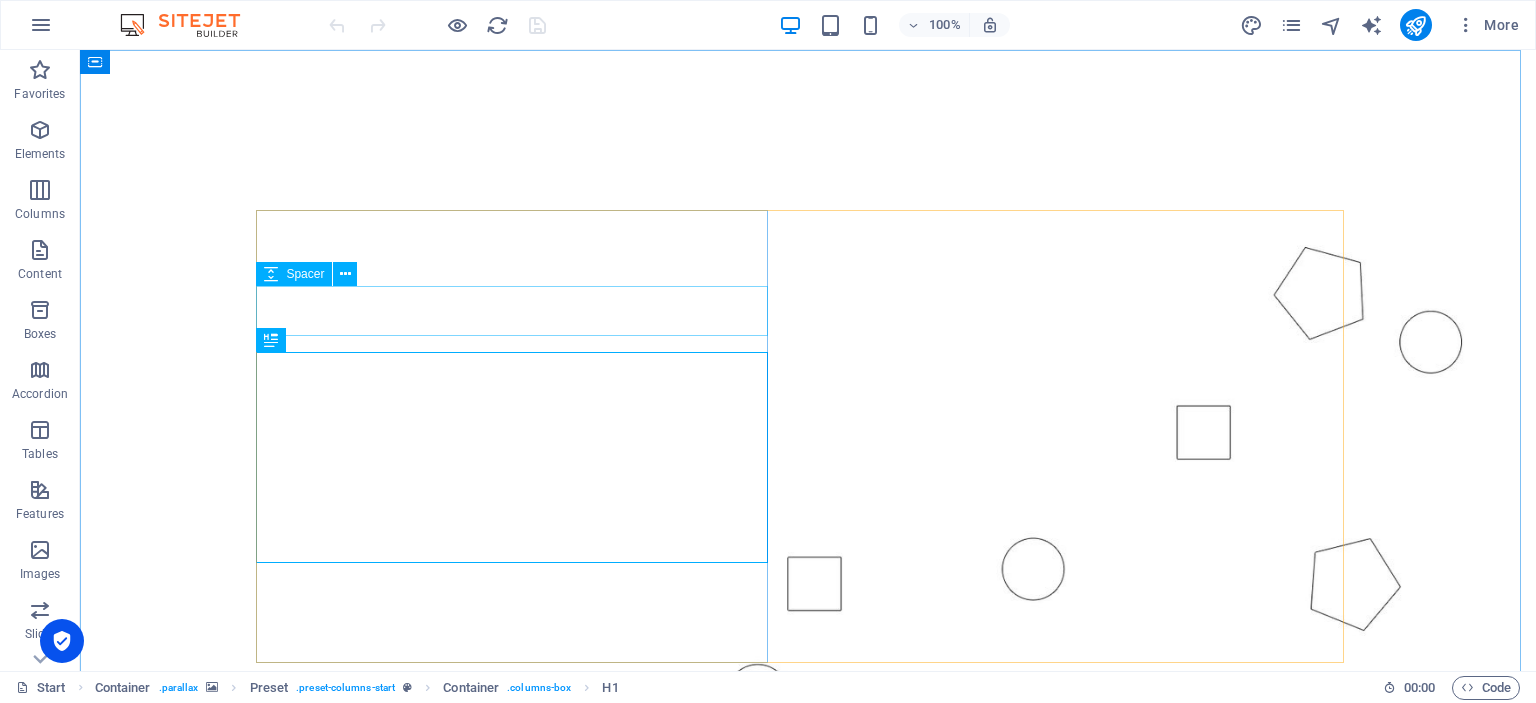 click on "Spacer" at bounding box center (313, 274) 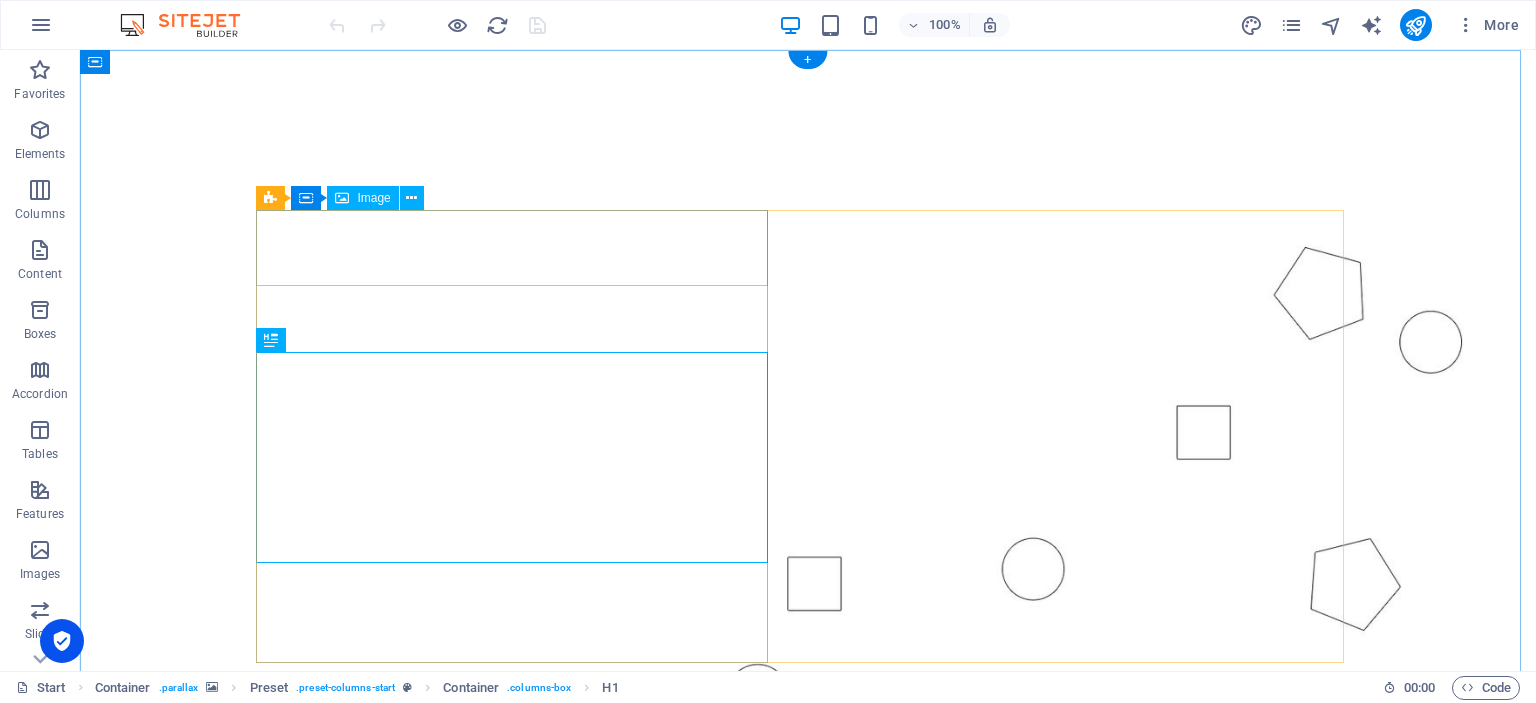 click at bounding box center [808, 976] 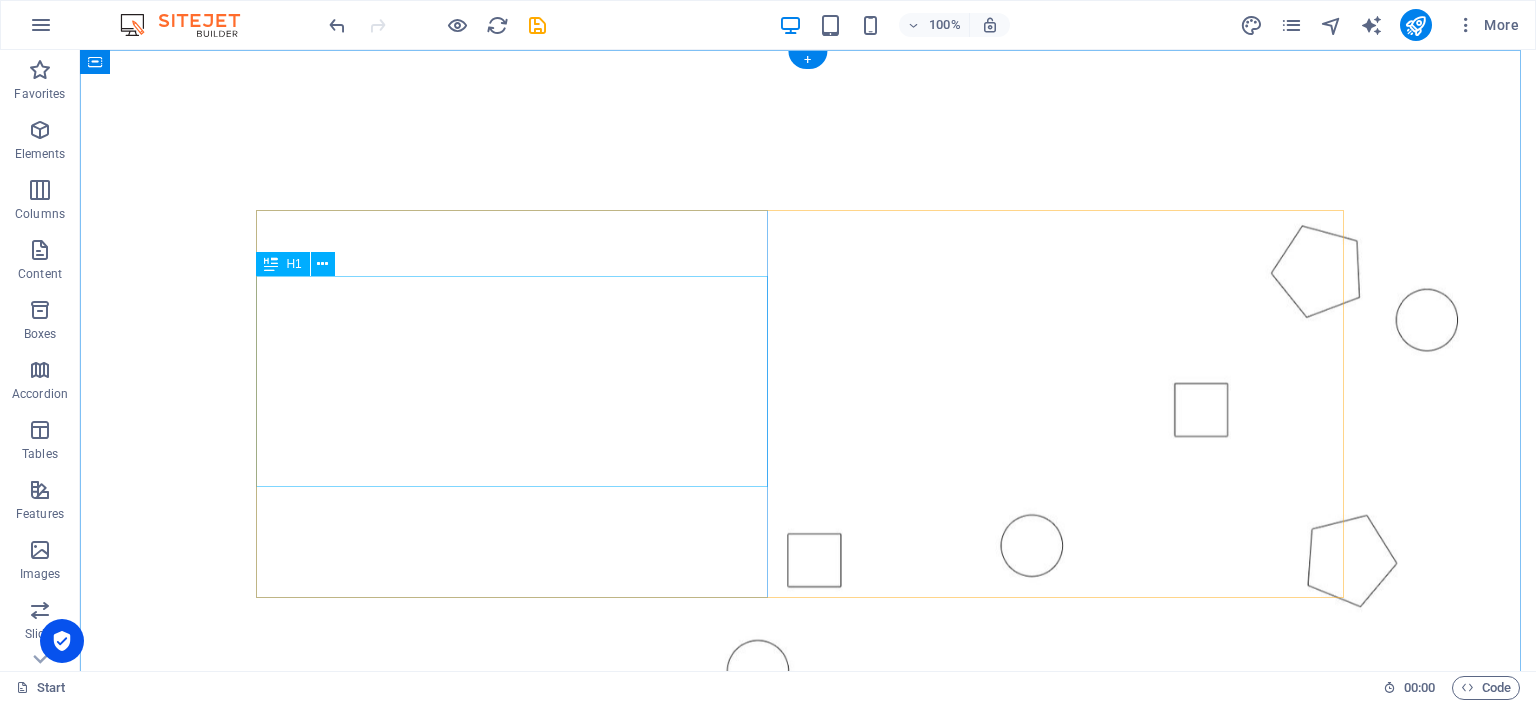 click on "Learn how to generate more leads with some simple Tips" at bounding box center (808, 1012) 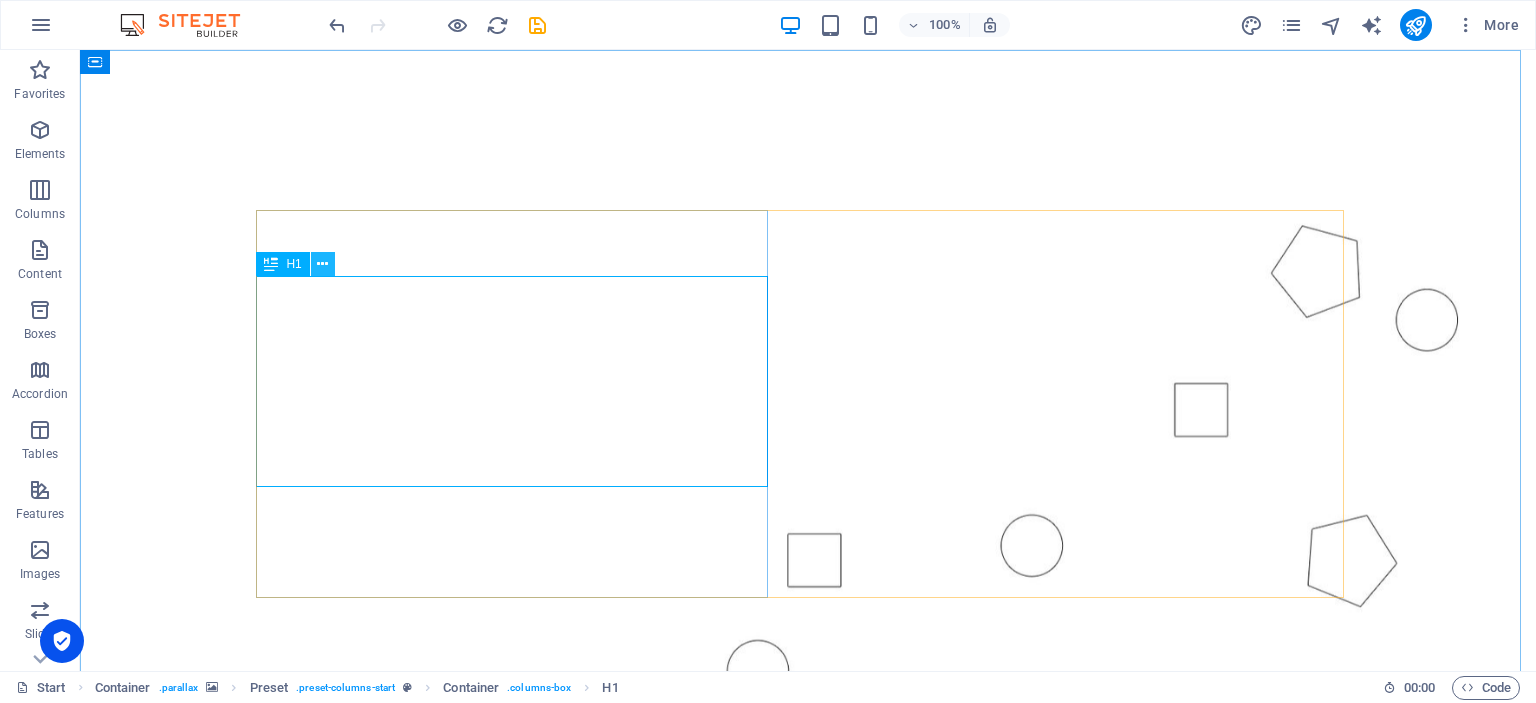 click at bounding box center (323, 264) 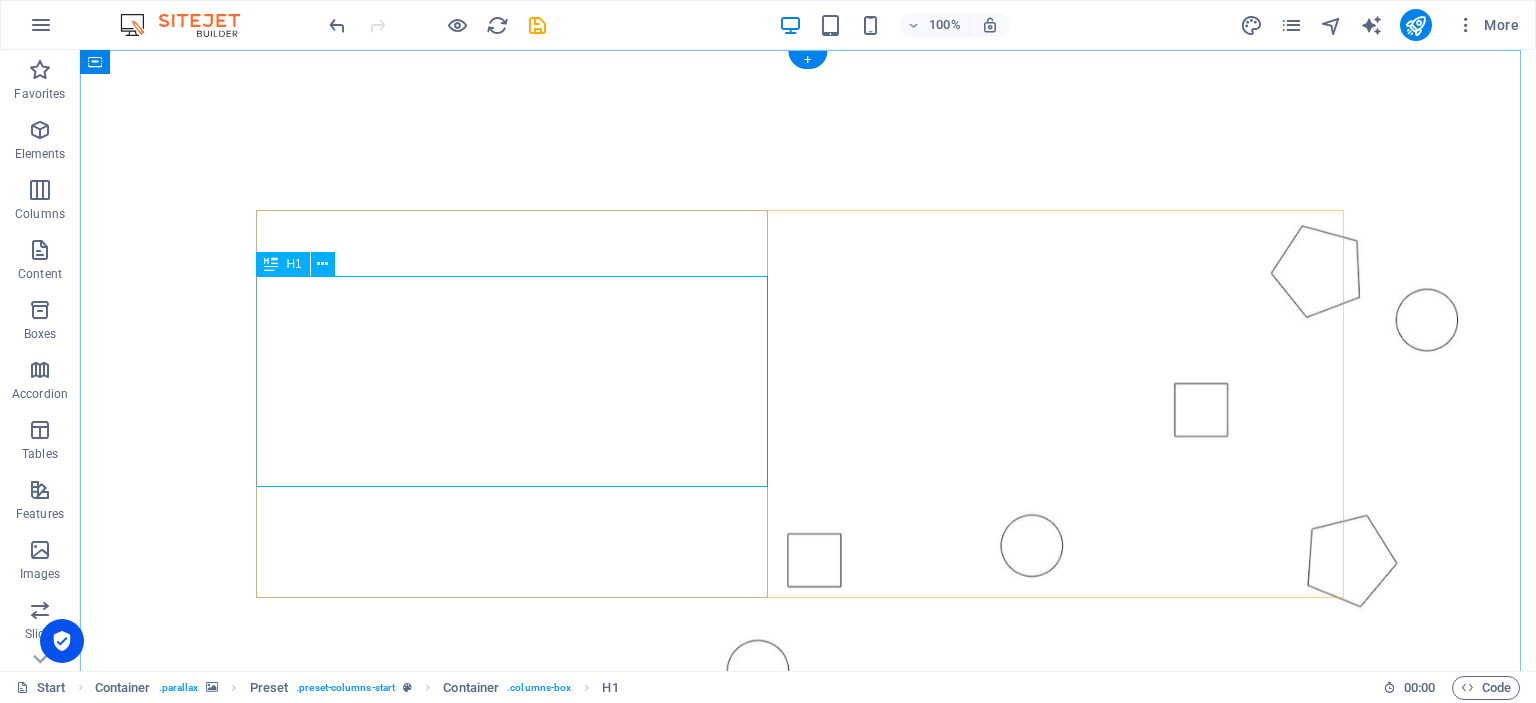 click on "Learn how to generate more leads with some simple Tips" at bounding box center (808, 1012) 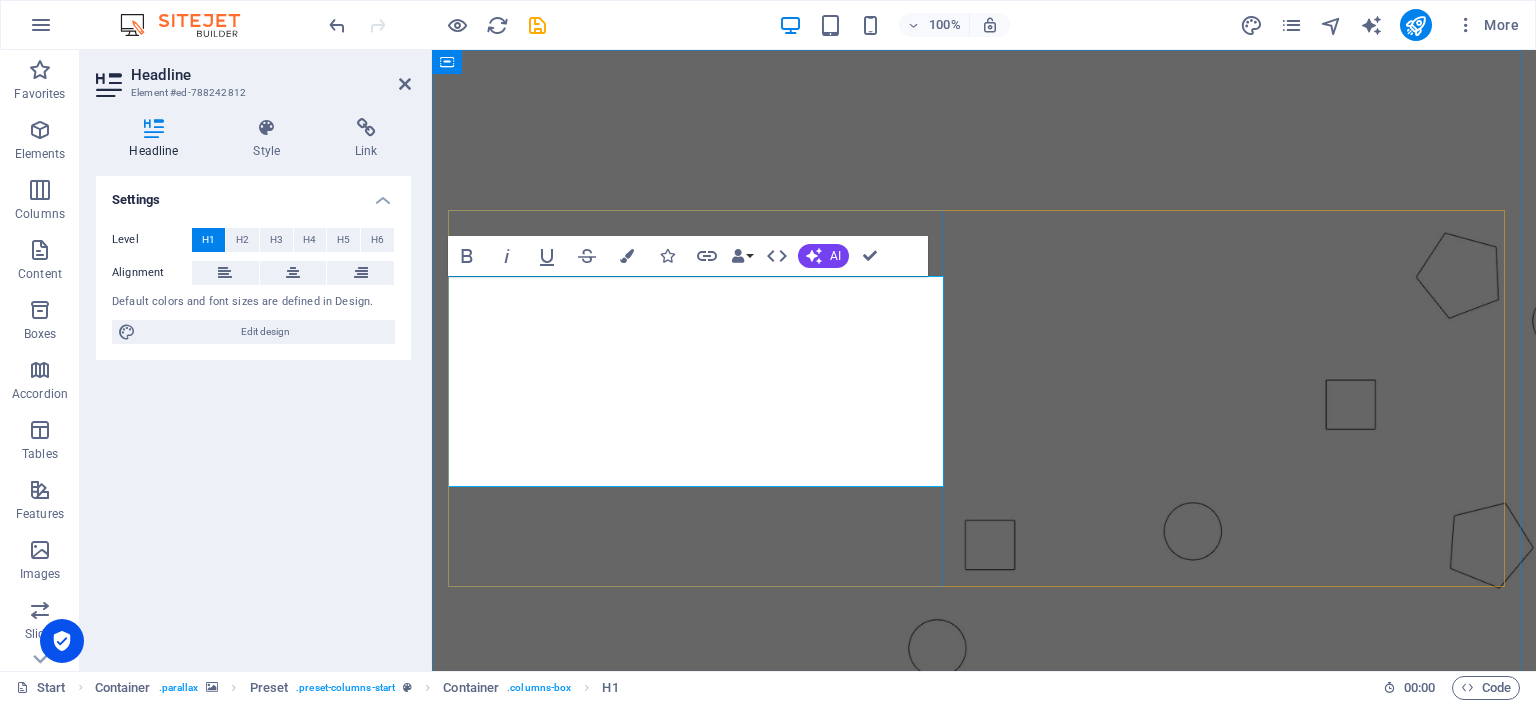 type 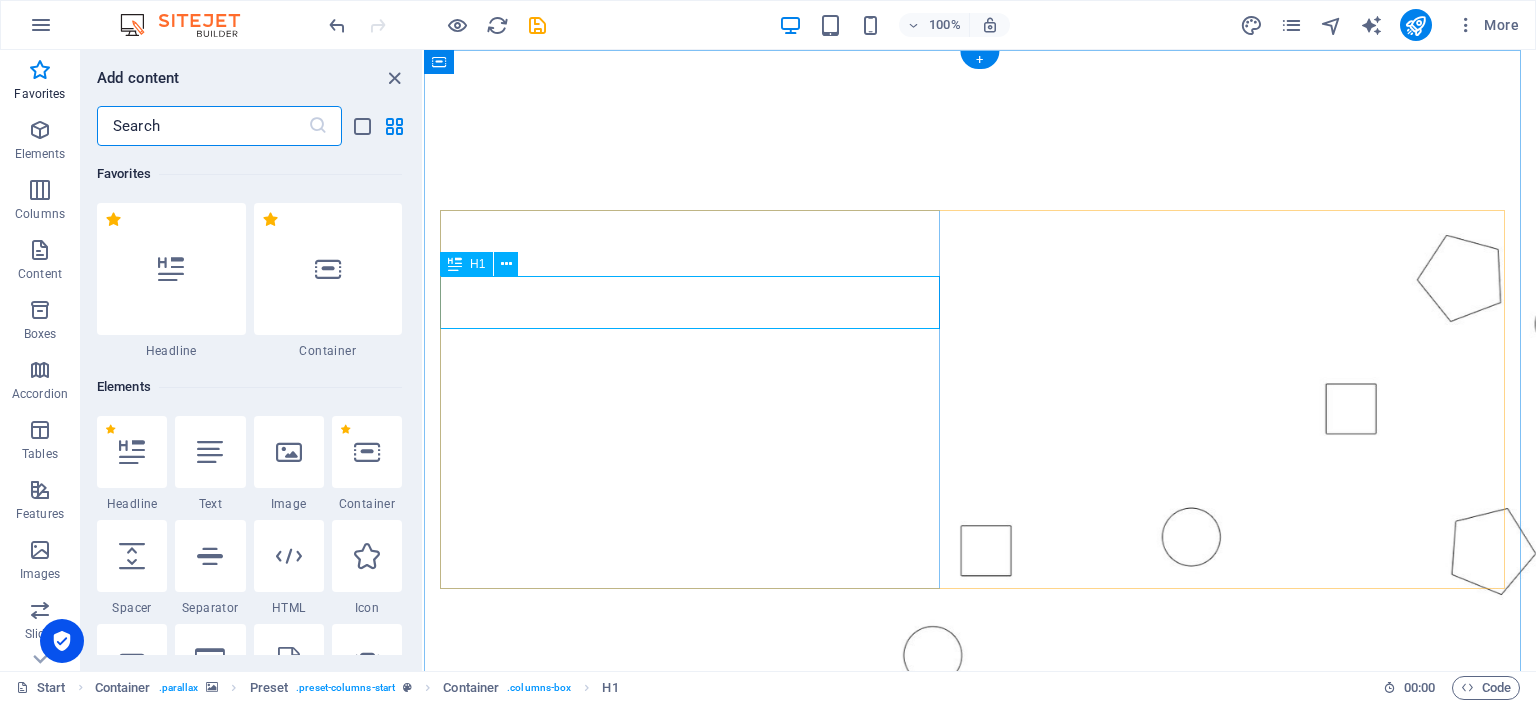 click on "[DOMAIN_NAME]" at bounding box center [980, 985] 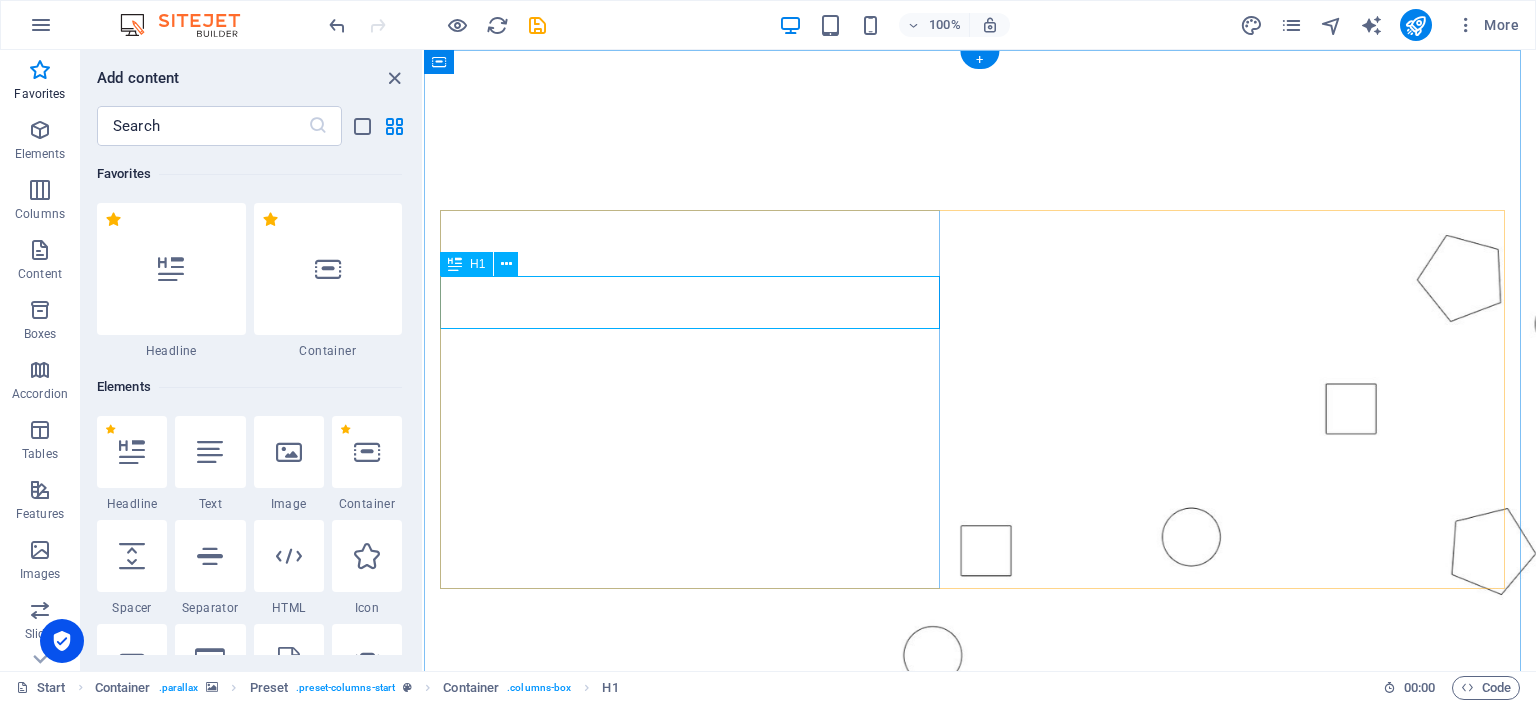 click on "[DOMAIN_NAME]" at bounding box center [980, 985] 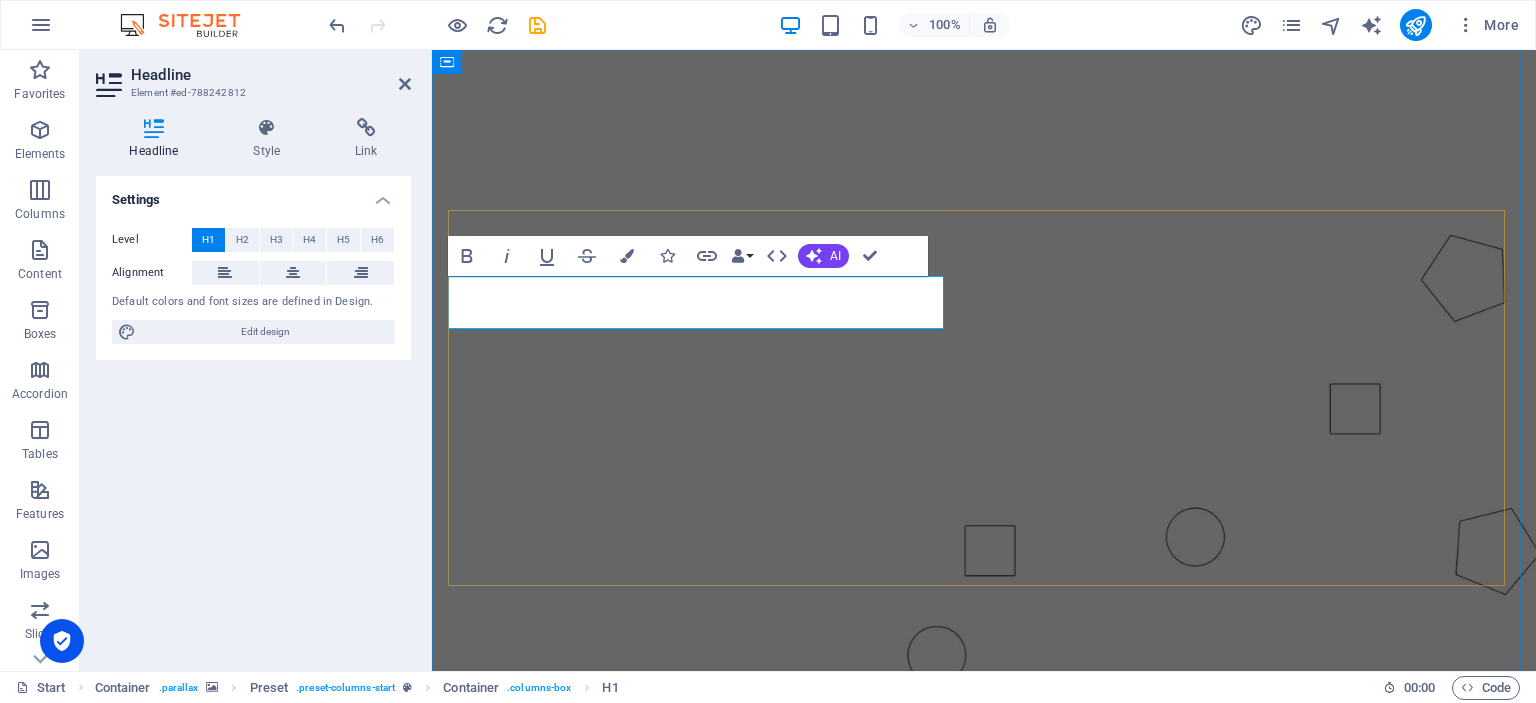 click on "[DOMAIN_NAME]" at bounding box center (984, 985) 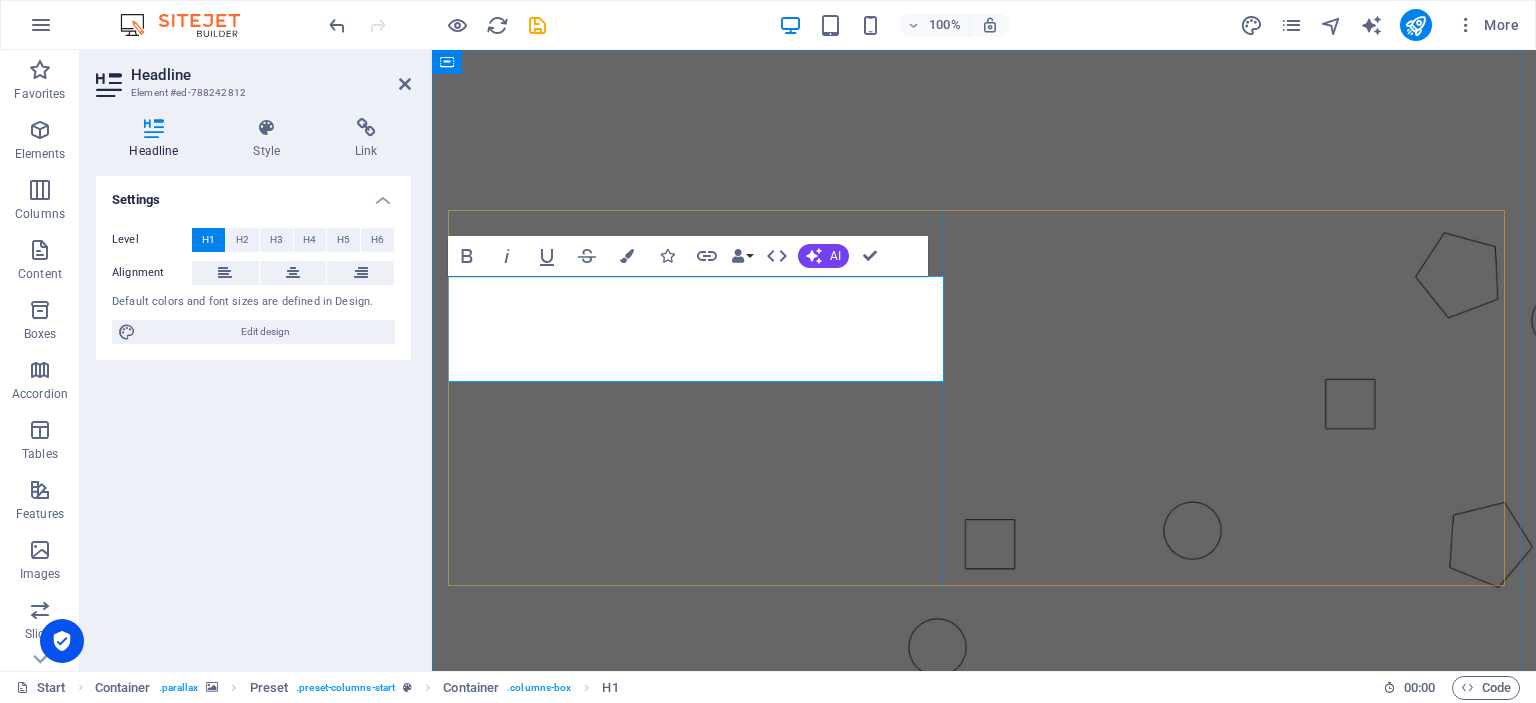 type 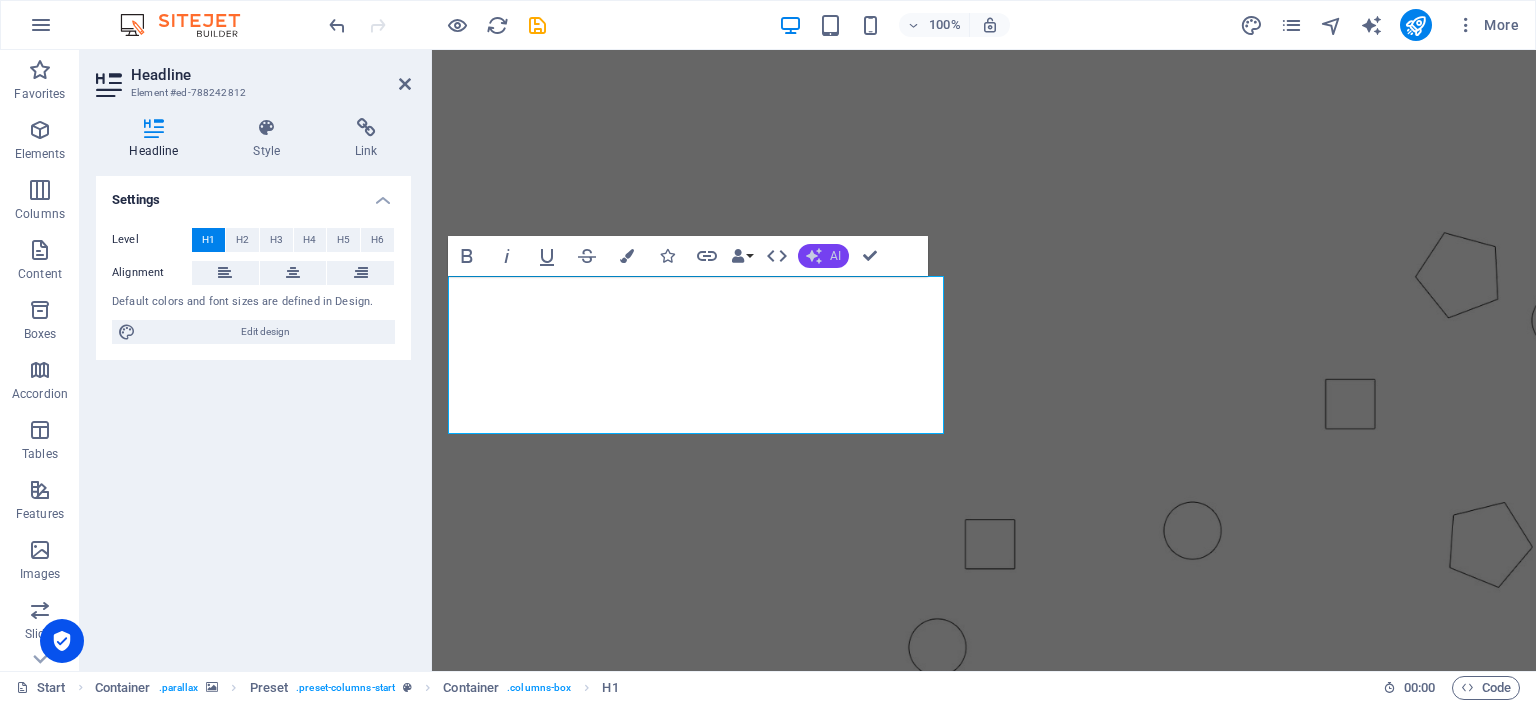 click on "AI" at bounding box center [835, 256] 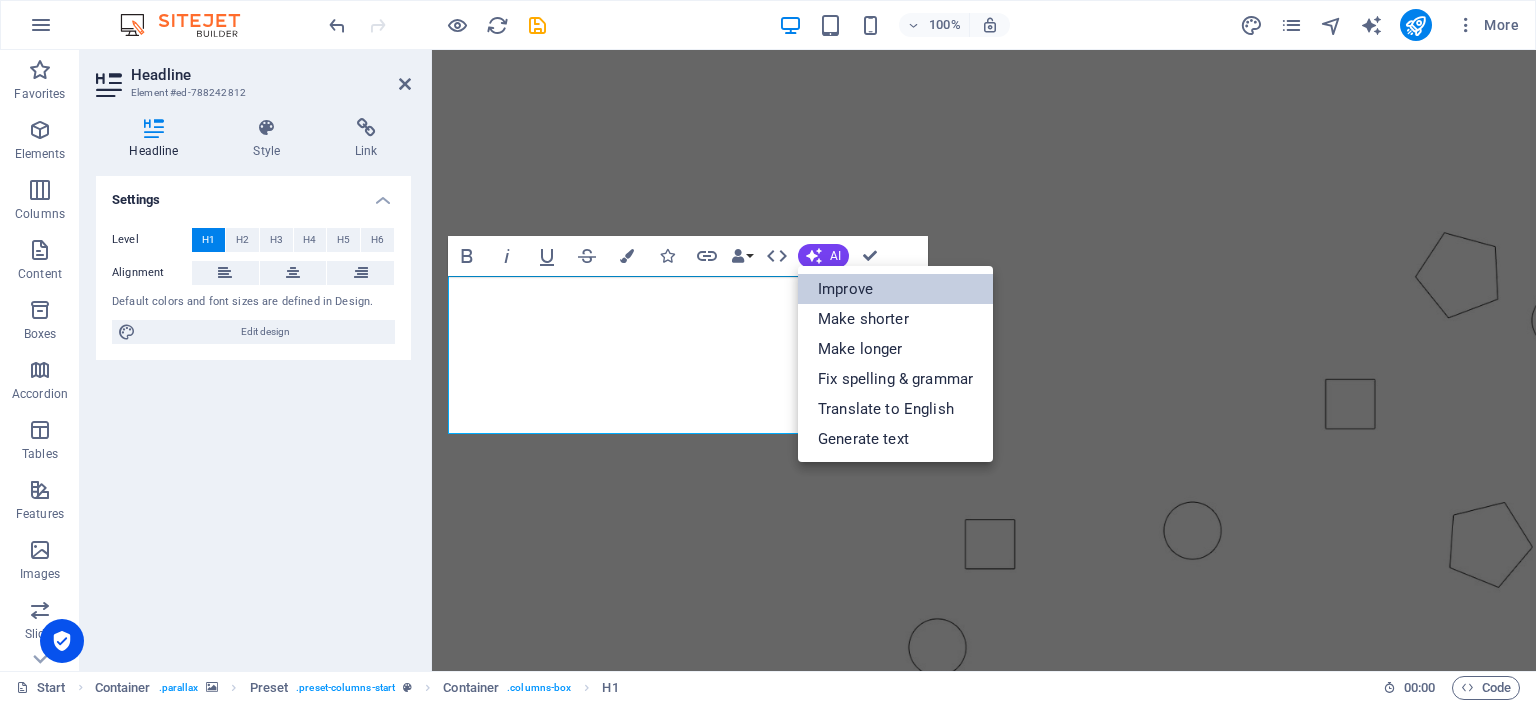 click on "Improve" at bounding box center (895, 289) 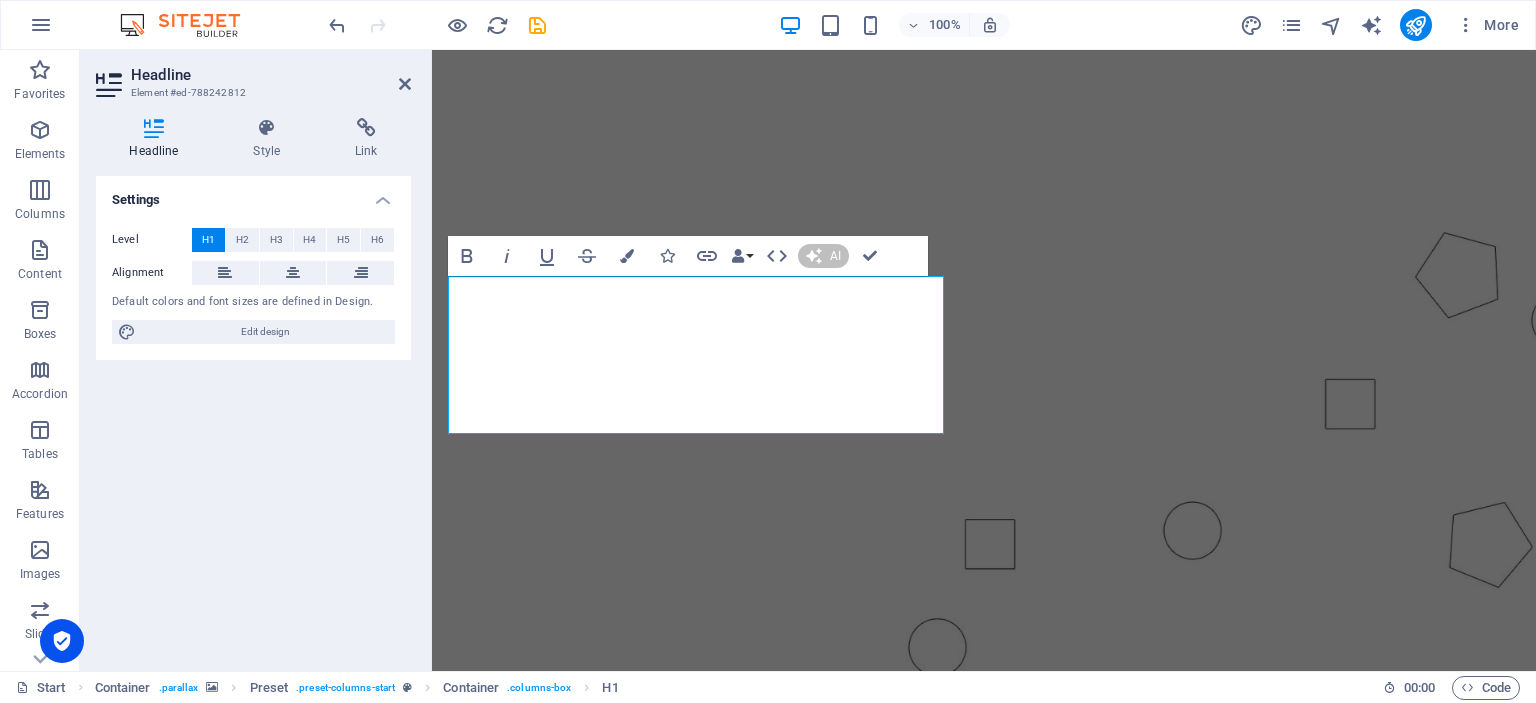 drag, startPoint x: 809, startPoint y: 399, endPoint x: 445, endPoint y: 285, distance: 381.43414 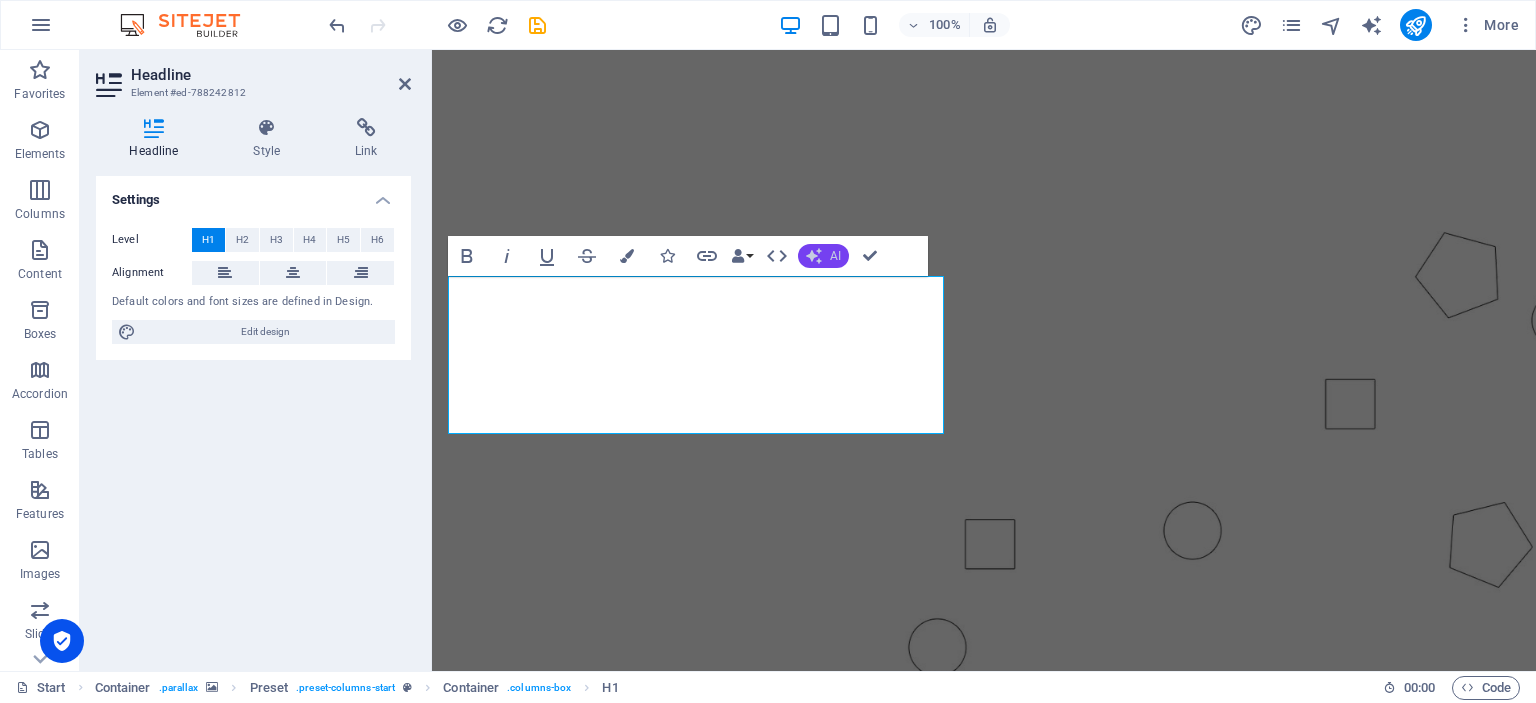 click on "AI" at bounding box center [823, 256] 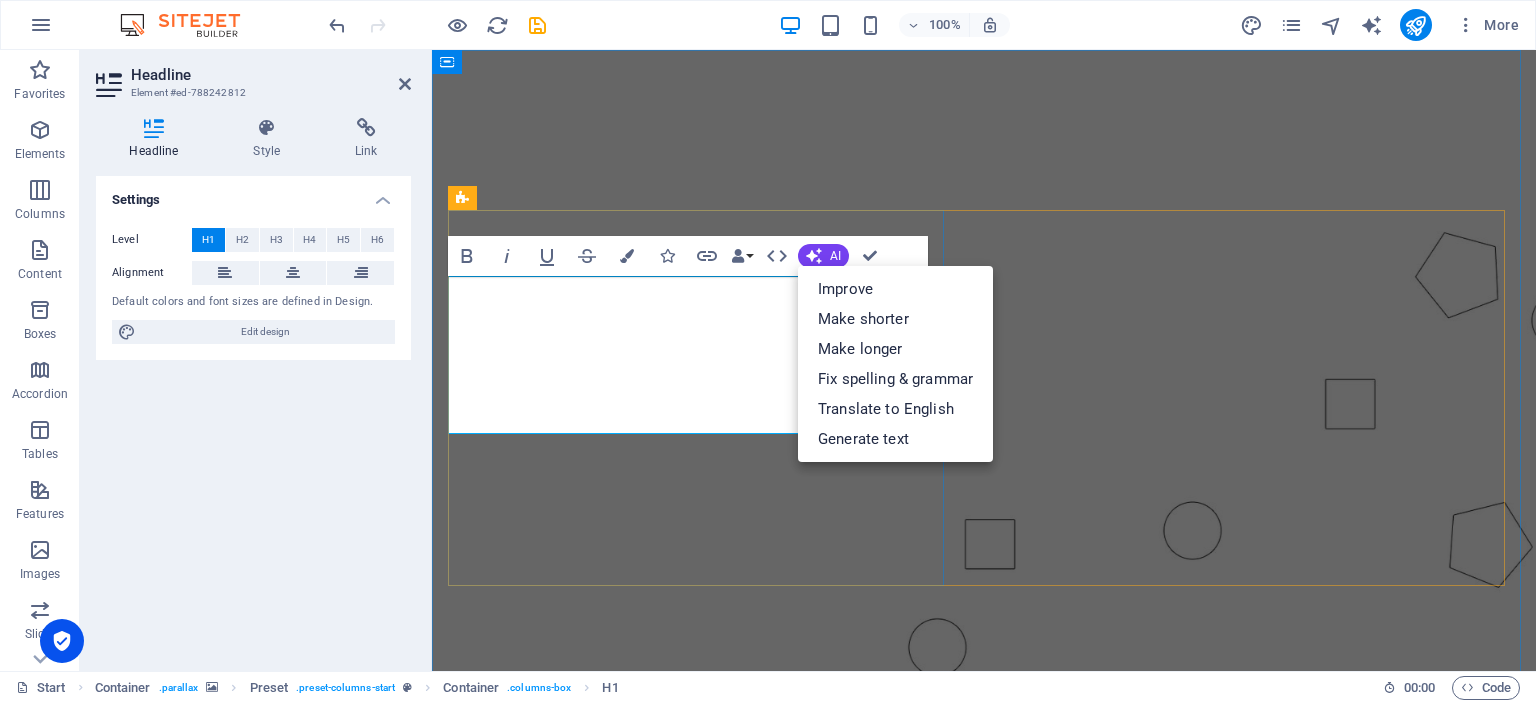 click on "[DOMAIN_NAME] IS CURRENTLY UNDER DEVELOPMENT" at bounding box center [984, 1003] 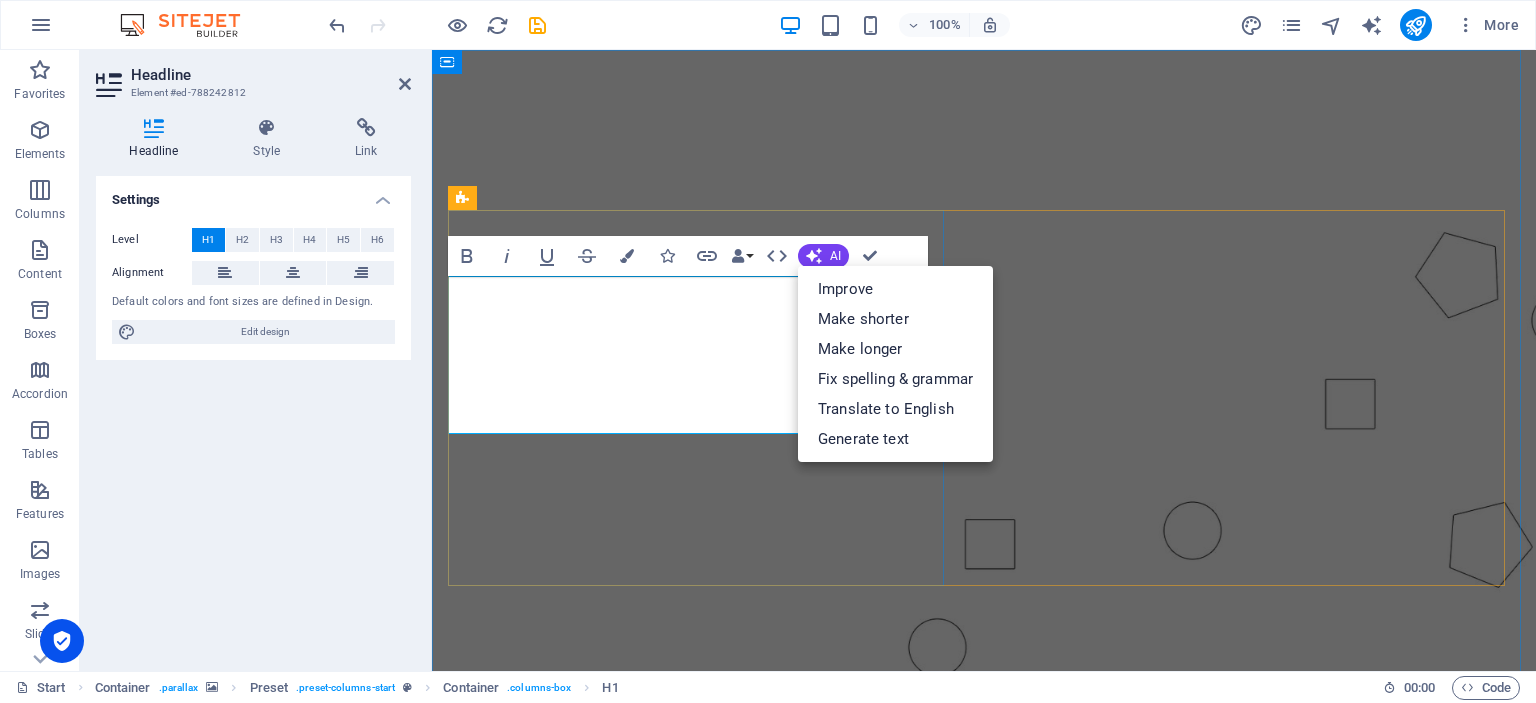 click on "[DOMAIN_NAME]  ‌ CURRENTLY UNDER DEVELOPMENT" at bounding box center [984, 1003] 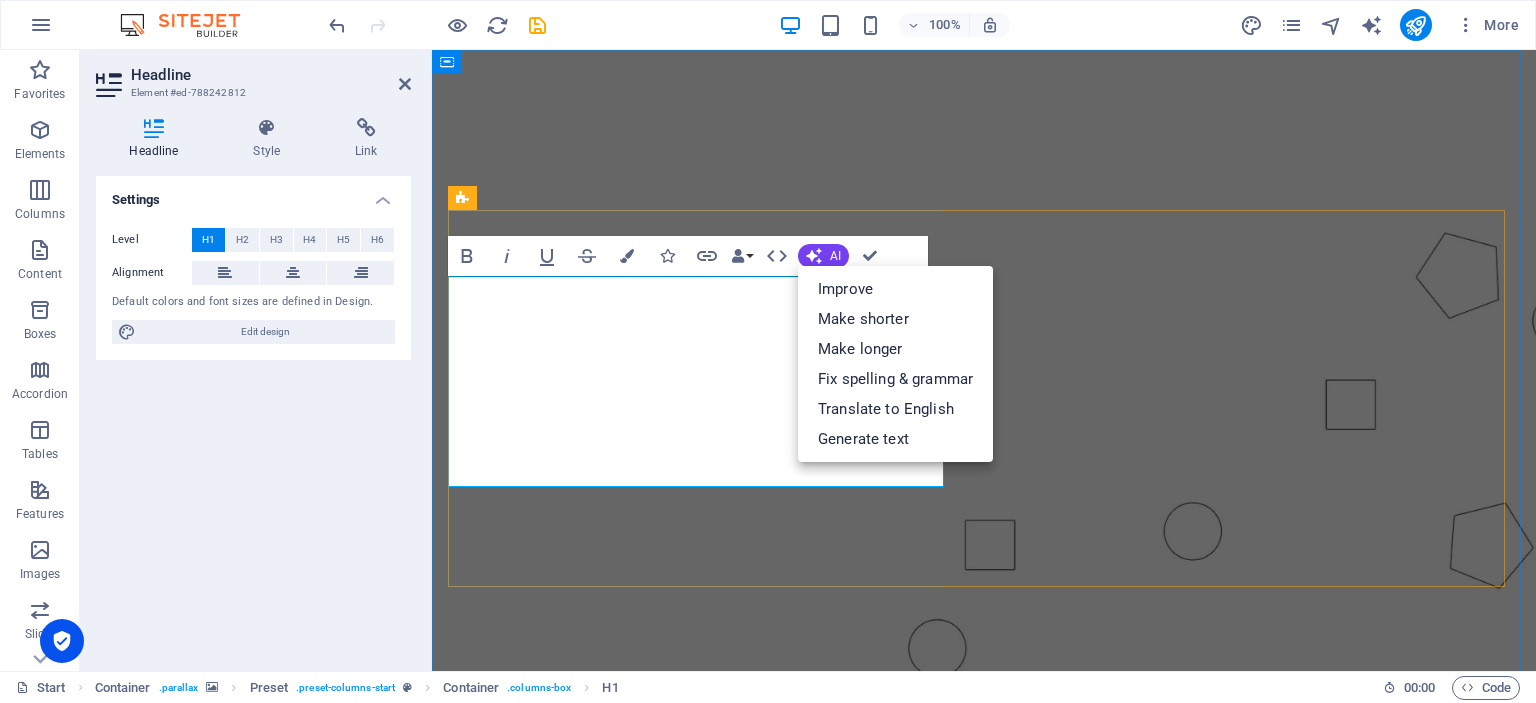 click on "[DOMAIN_NAME] ‌  ‌ CURRENTLY UNDER DEVELOPMENT" at bounding box center [984, 1030] 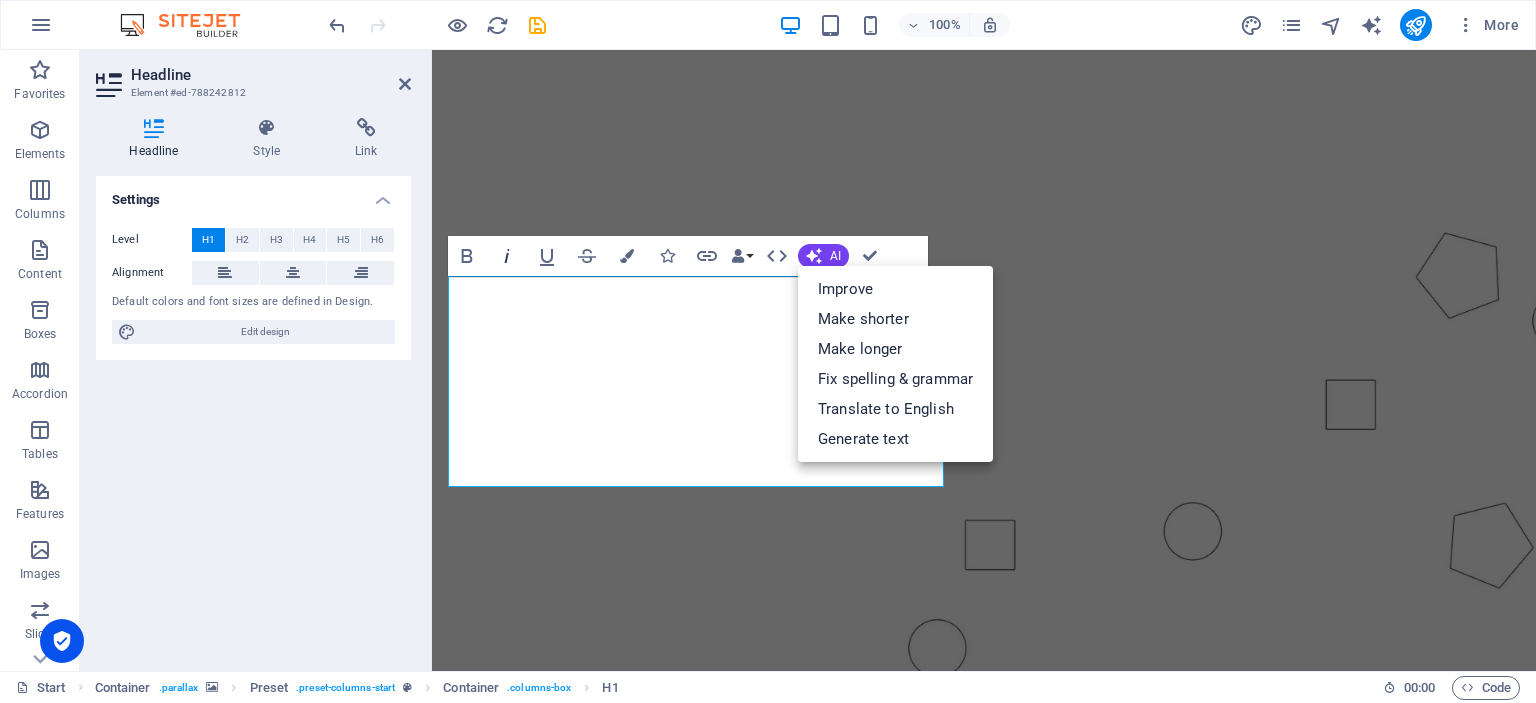 click 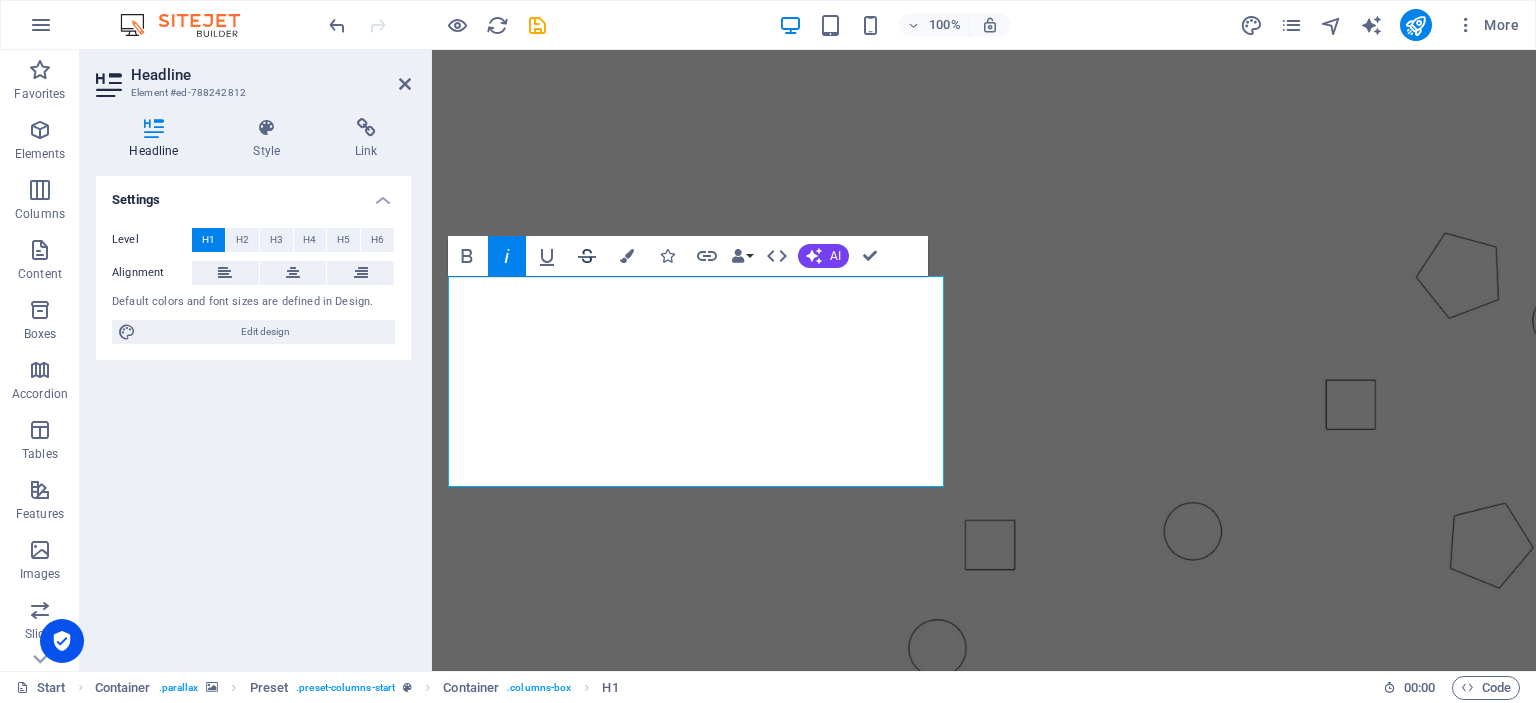 click 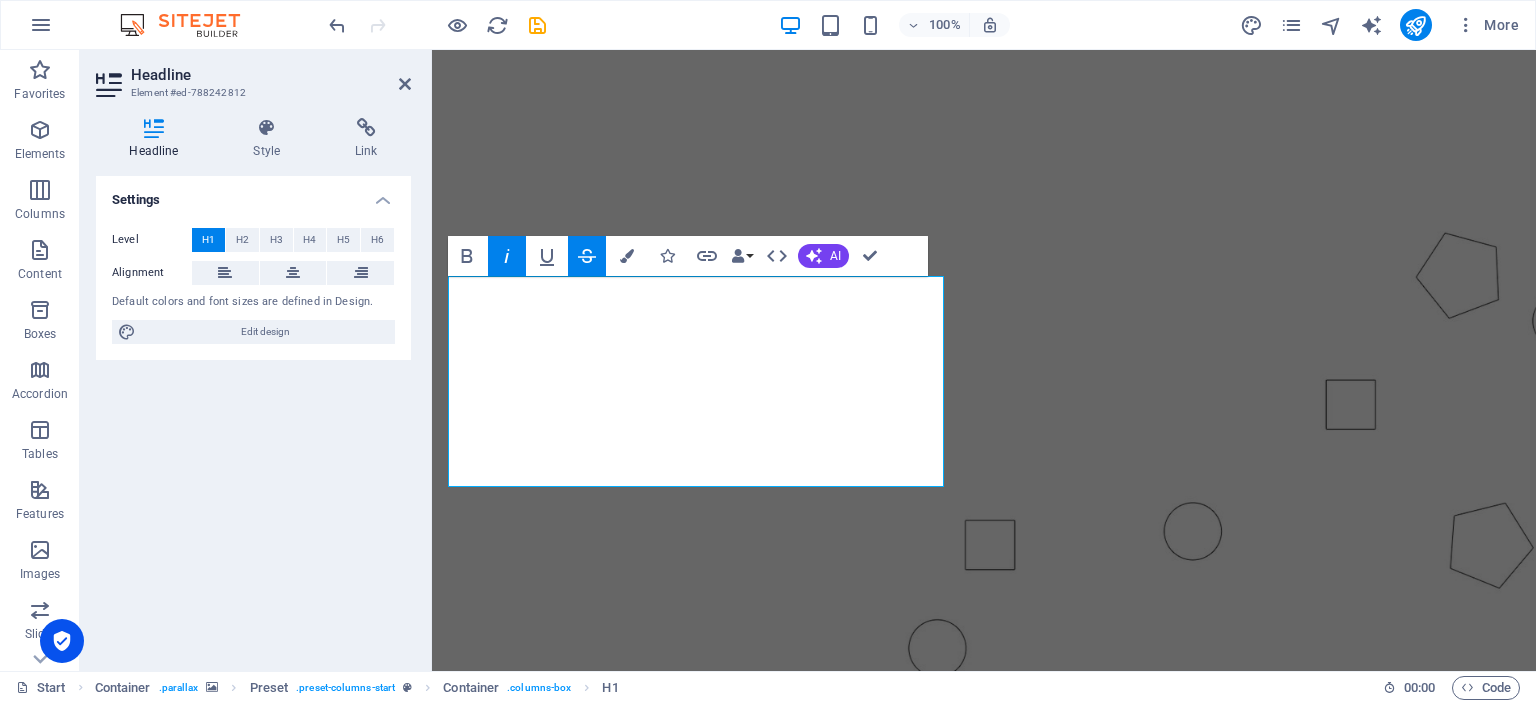 click 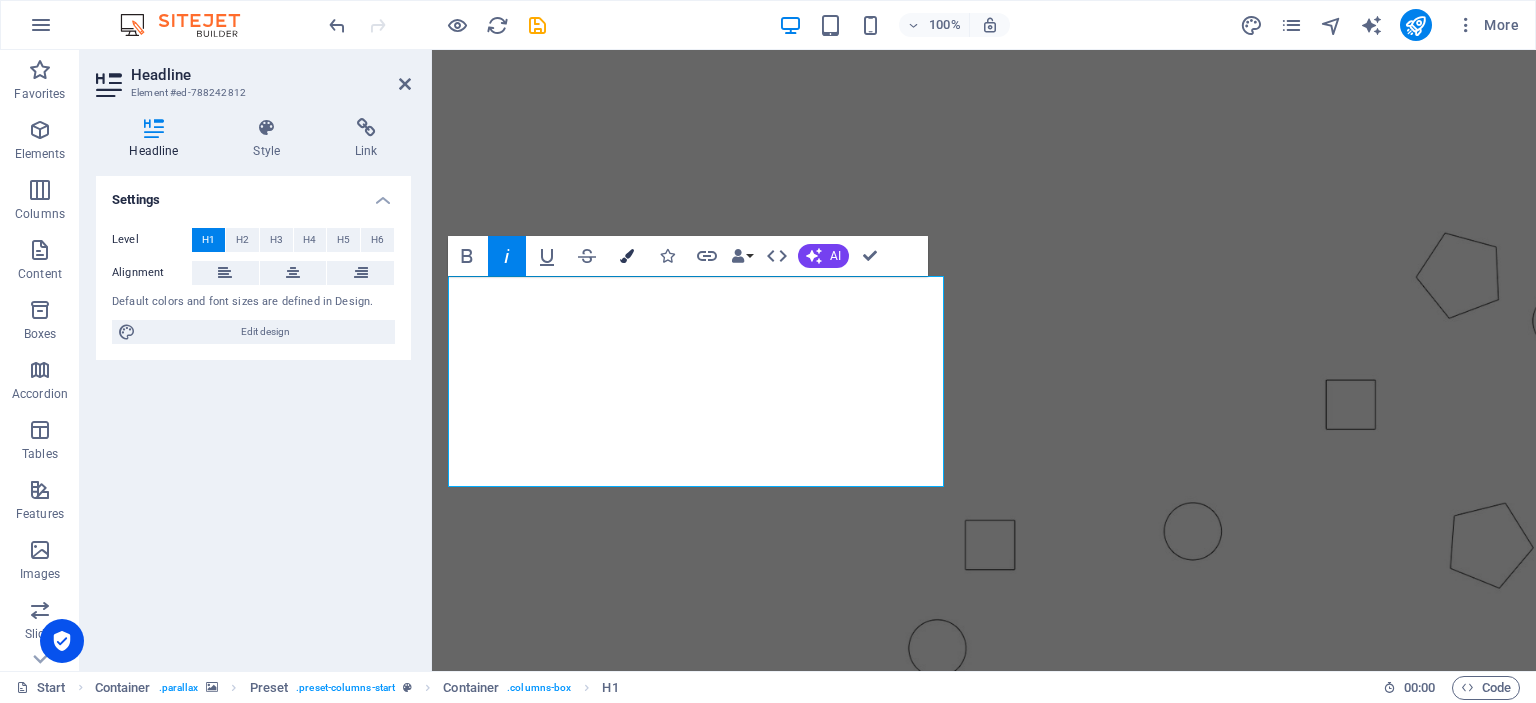 click at bounding box center [627, 256] 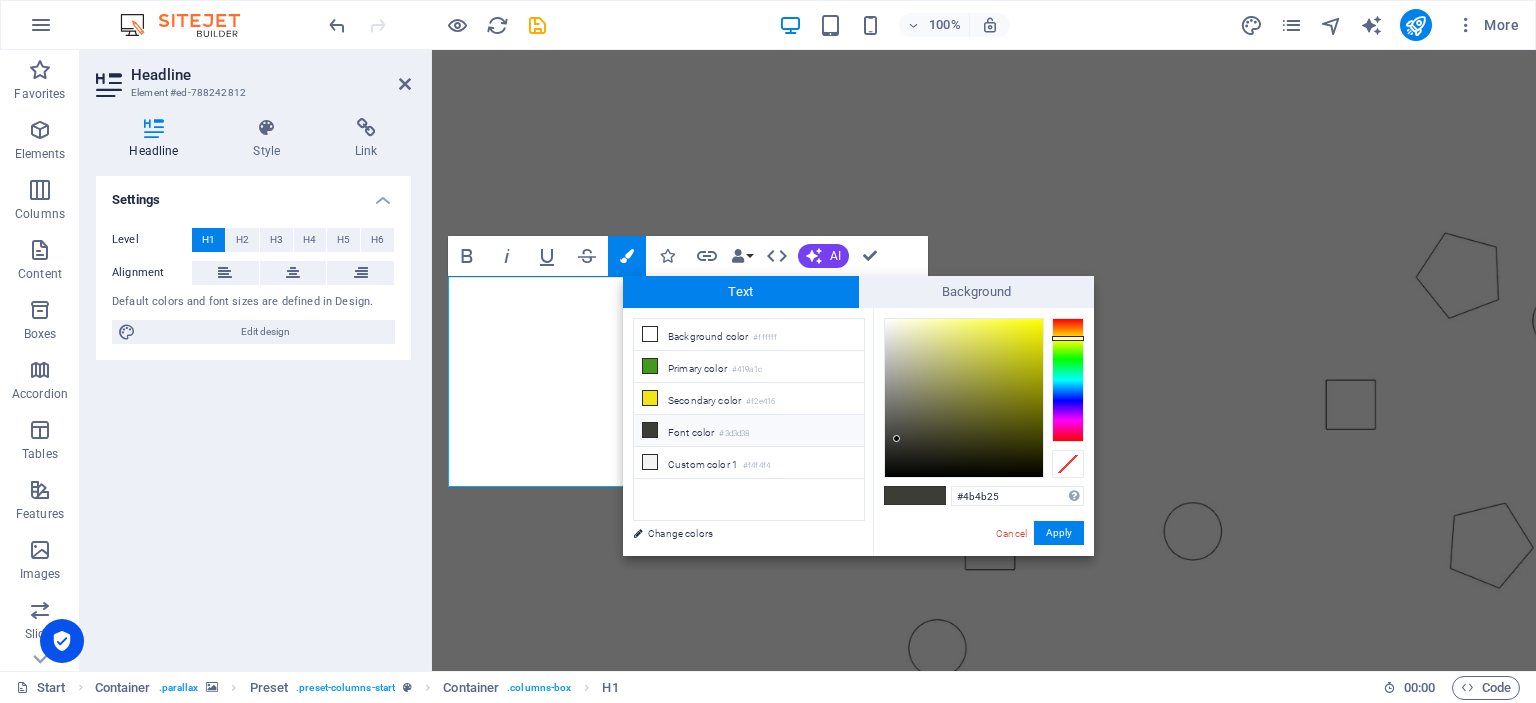 click at bounding box center (964, 398) 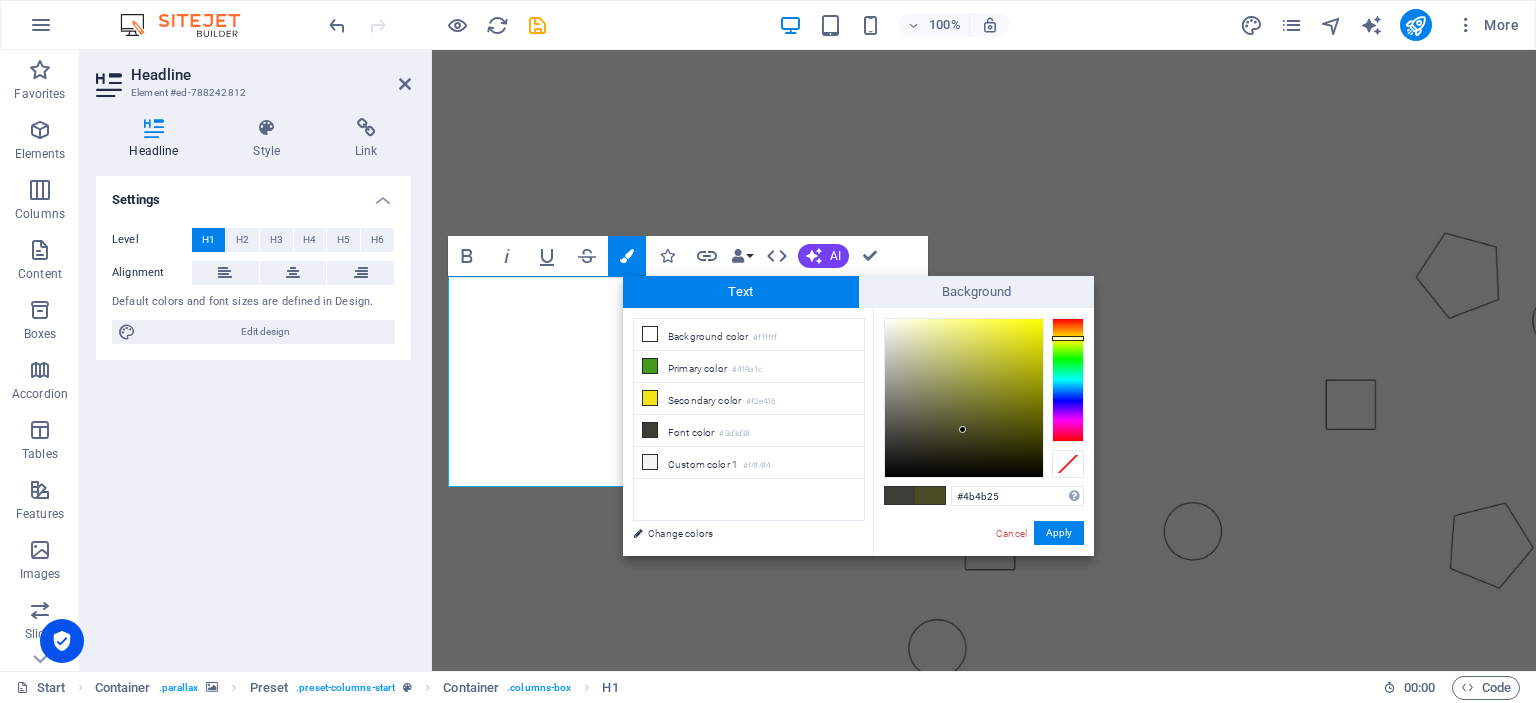 type on "#25354b" 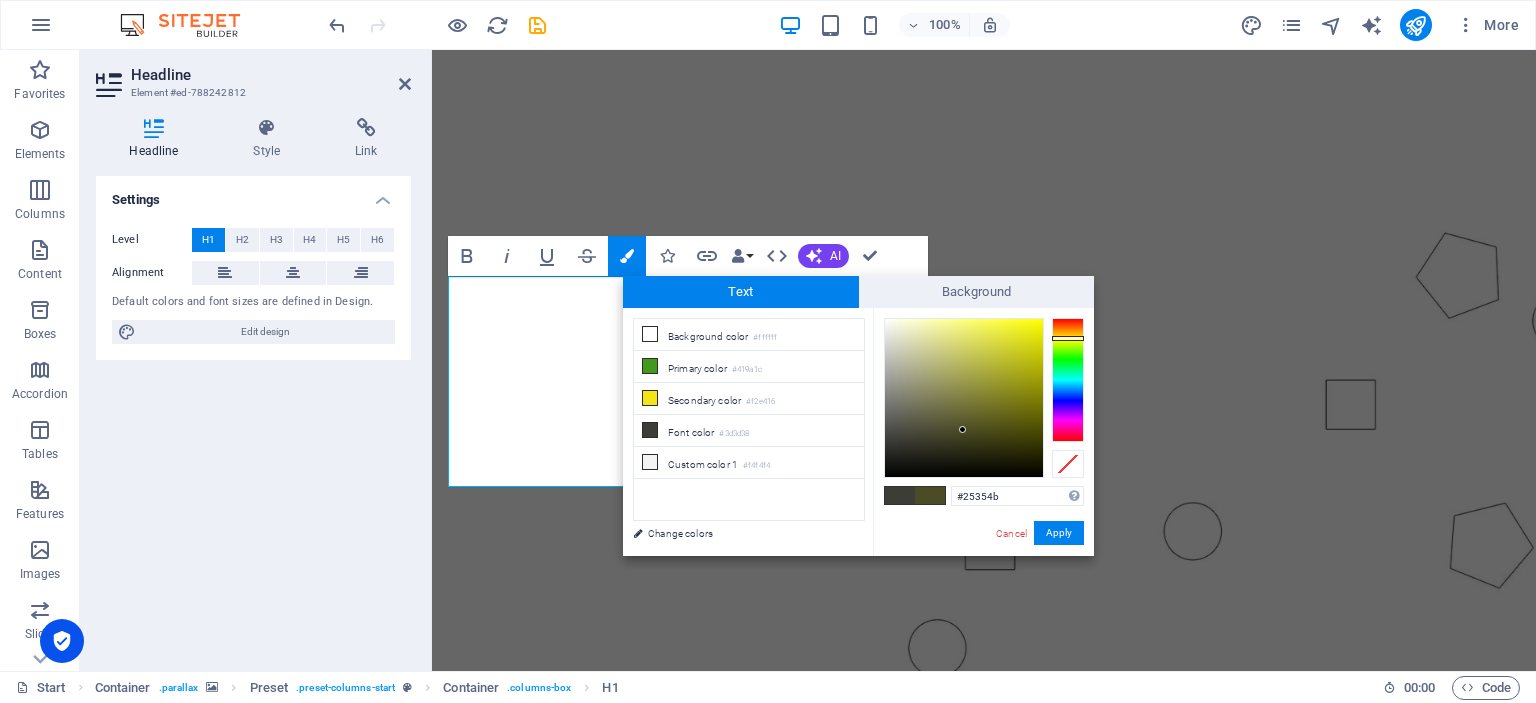 click at bounding box center (1068, 380) 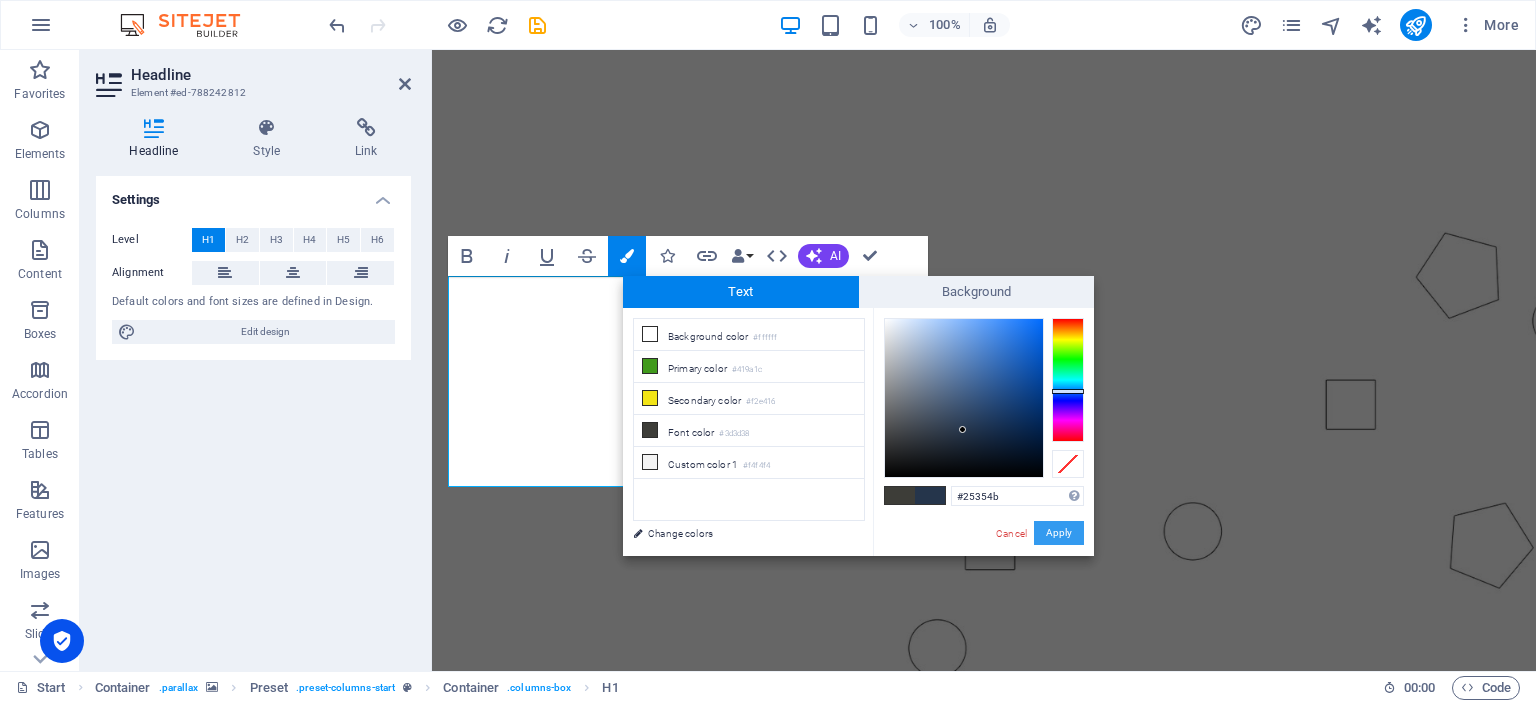 click on "Apply" at bounding box center [1059, 533] 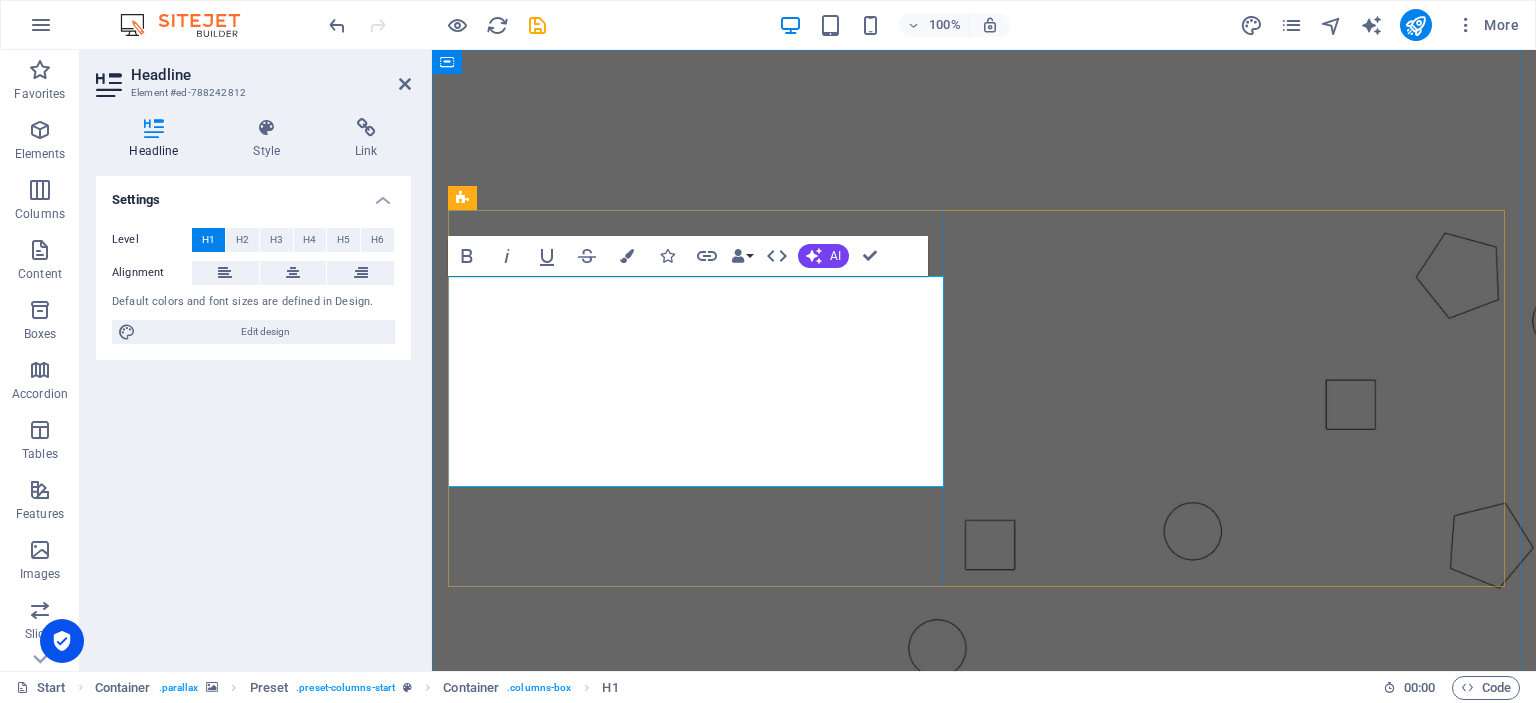 click on "[DOMAIN_NAME] ‌  ‌ CURRENTLY UNDER DEVELOPMENT" at bounding box center [984, 1030] 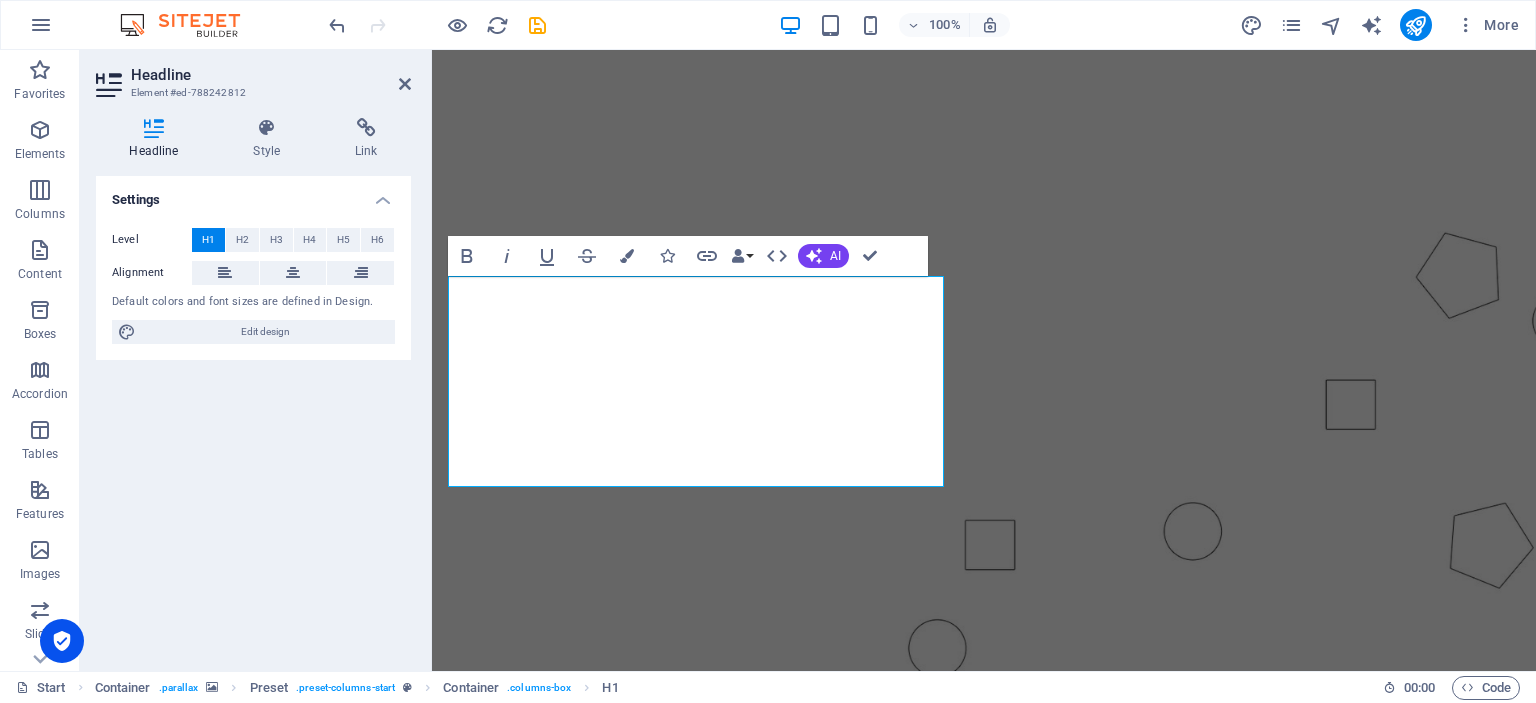 drag, startPoint x: 797, startPoint y: 467, endPoint x: 404, endPoint y: 387, distance: 401.05984 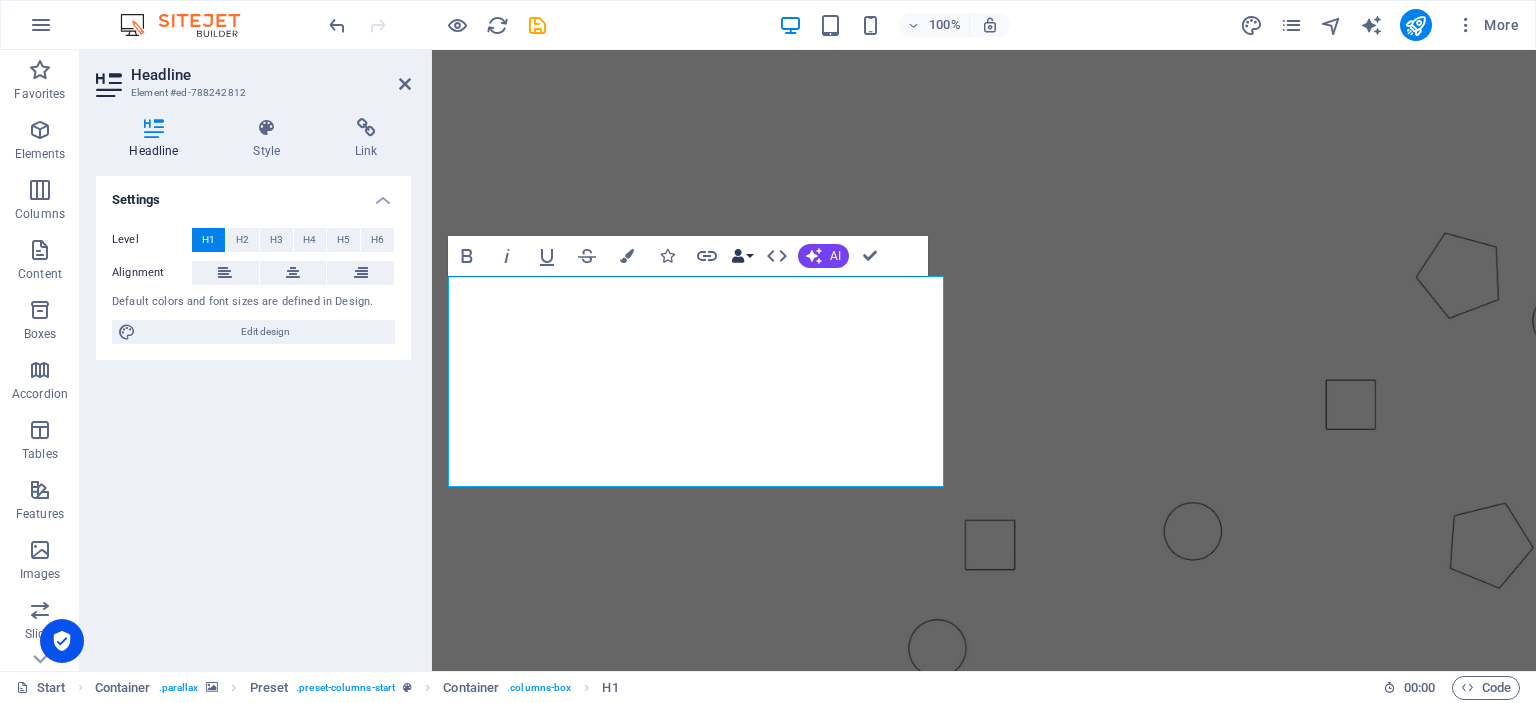 click on "Data Bindings" at bounding box center [742, 256] 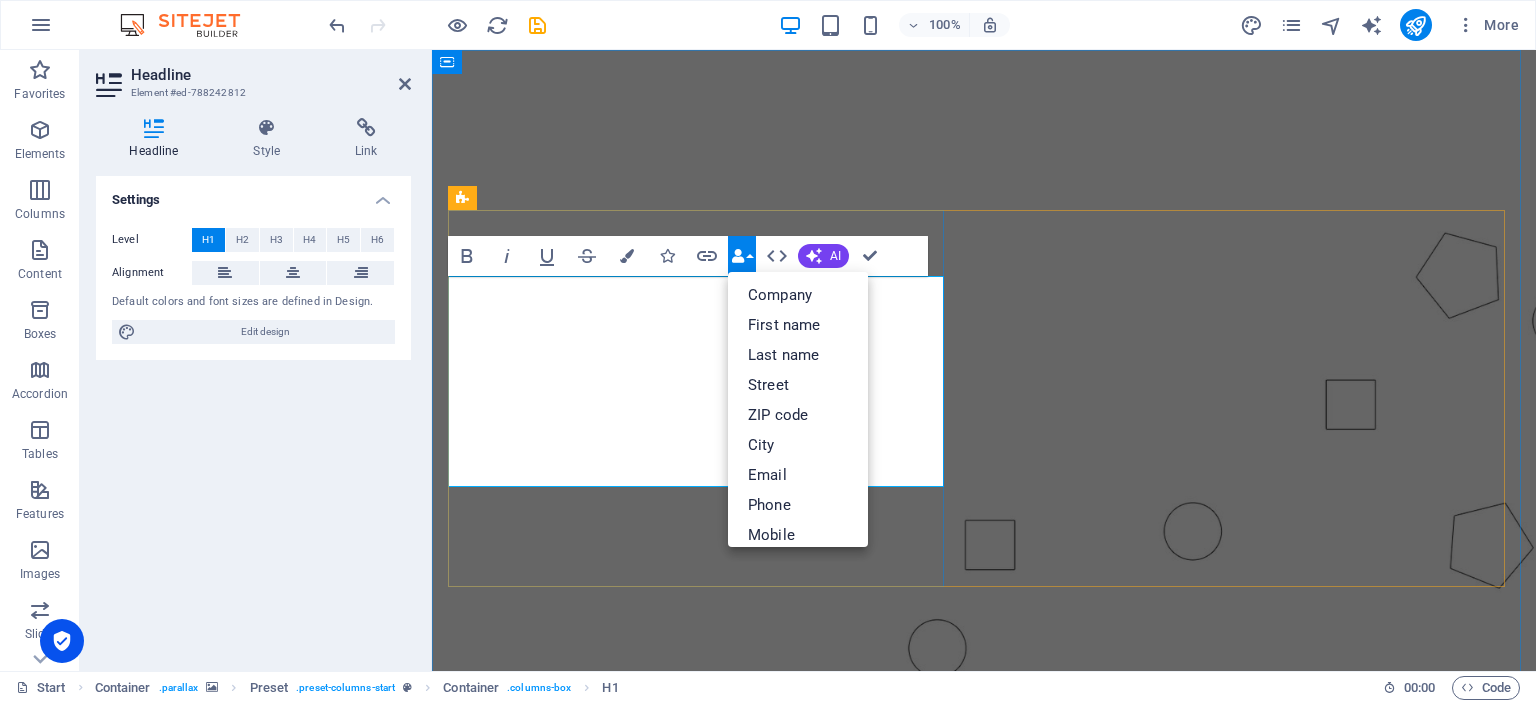 click on "[DOMAIN_NAME] ‌  ‌ CURRENTLY UNDER DEVELOPMENT" at bounding box center [984, 1030] 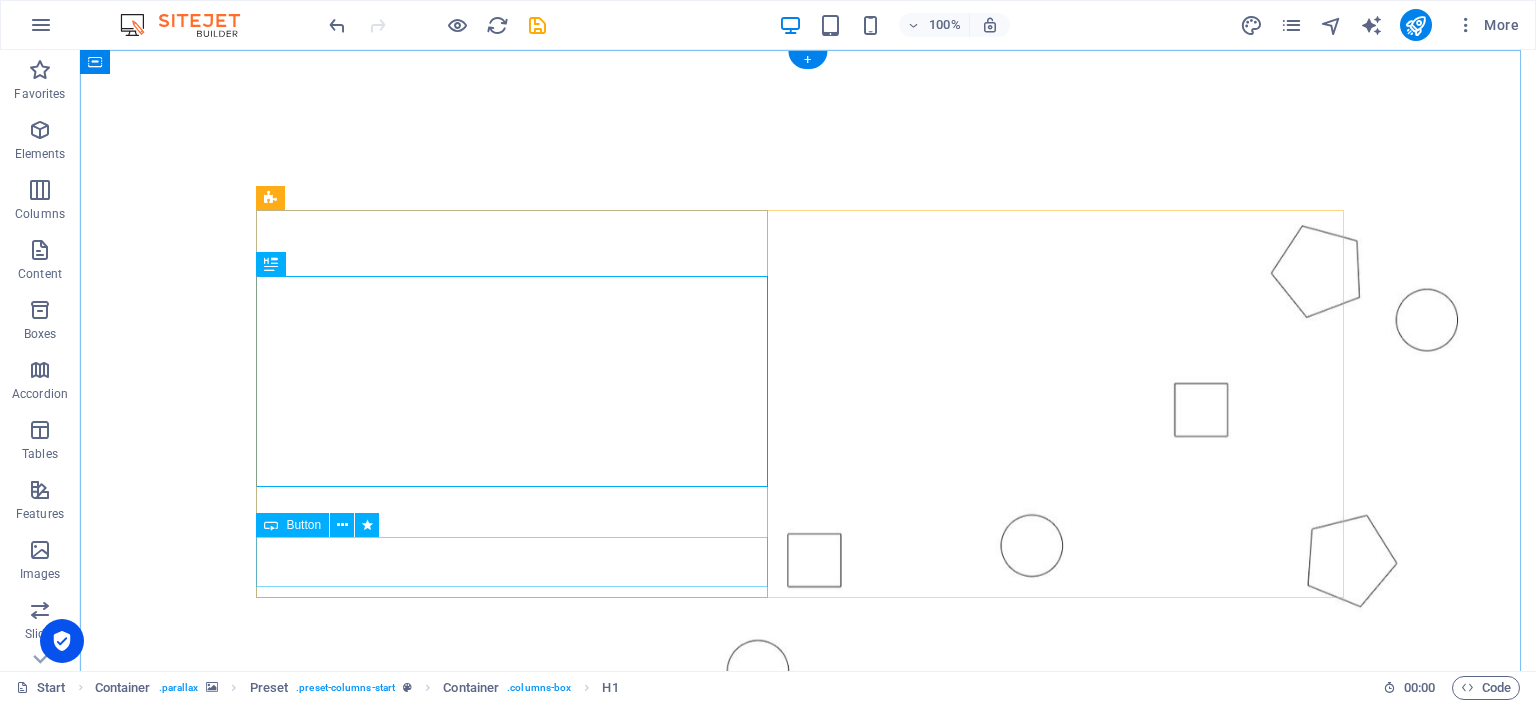 click on "Yes, show me how to grow my business!" at bounding box center (808, 1192) 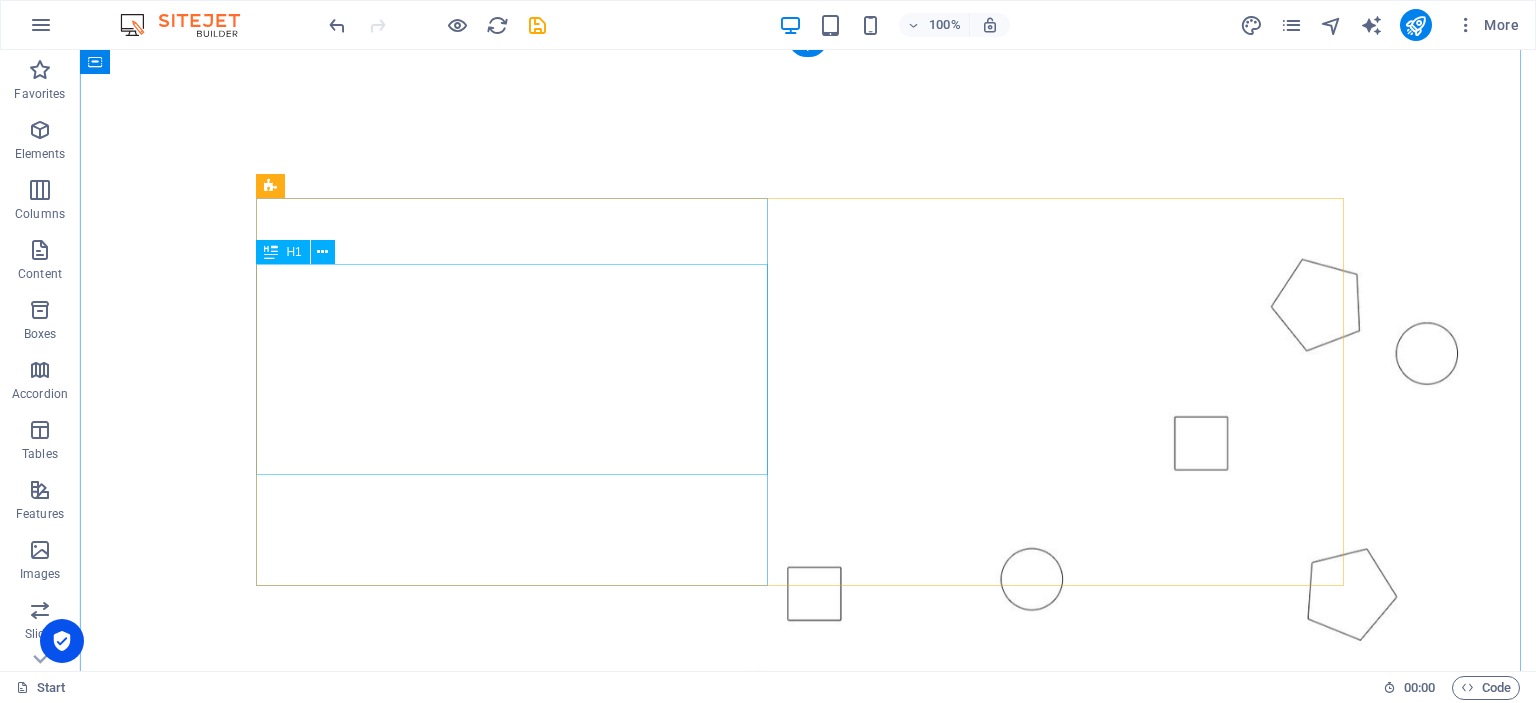 scroll, scrollTop: 0, scrollLeft: 0, axis: both 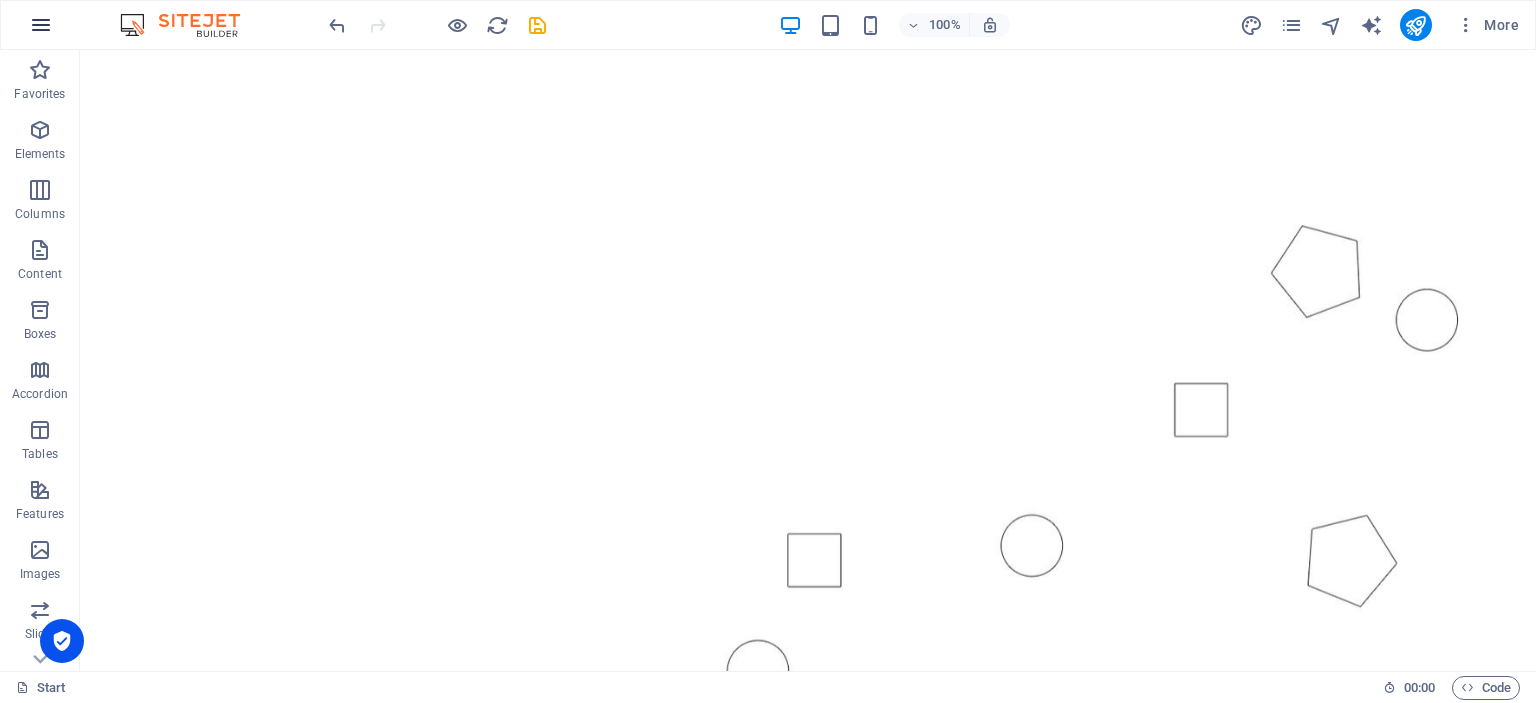 click at bounding box center [41, 25] 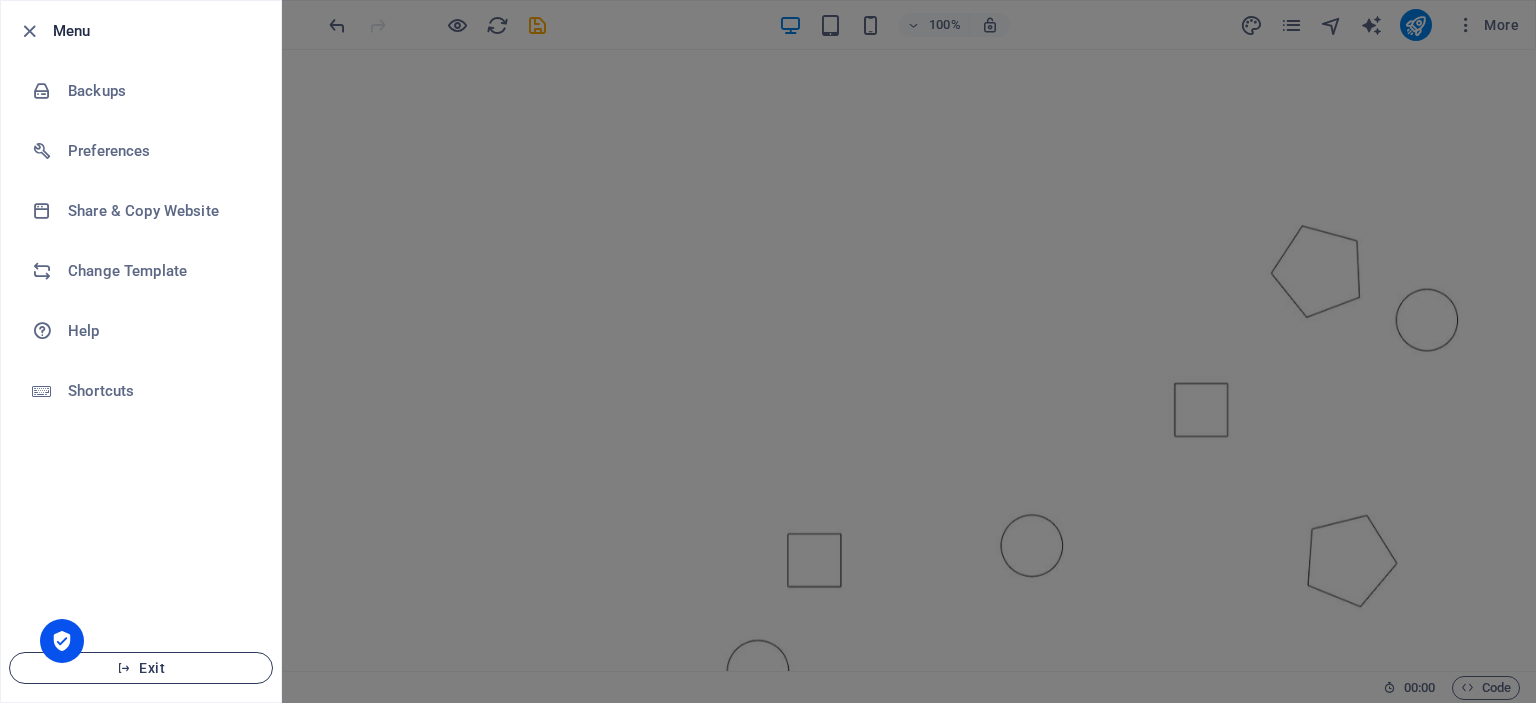 click on "Exit" at bounding box center [141, 668] 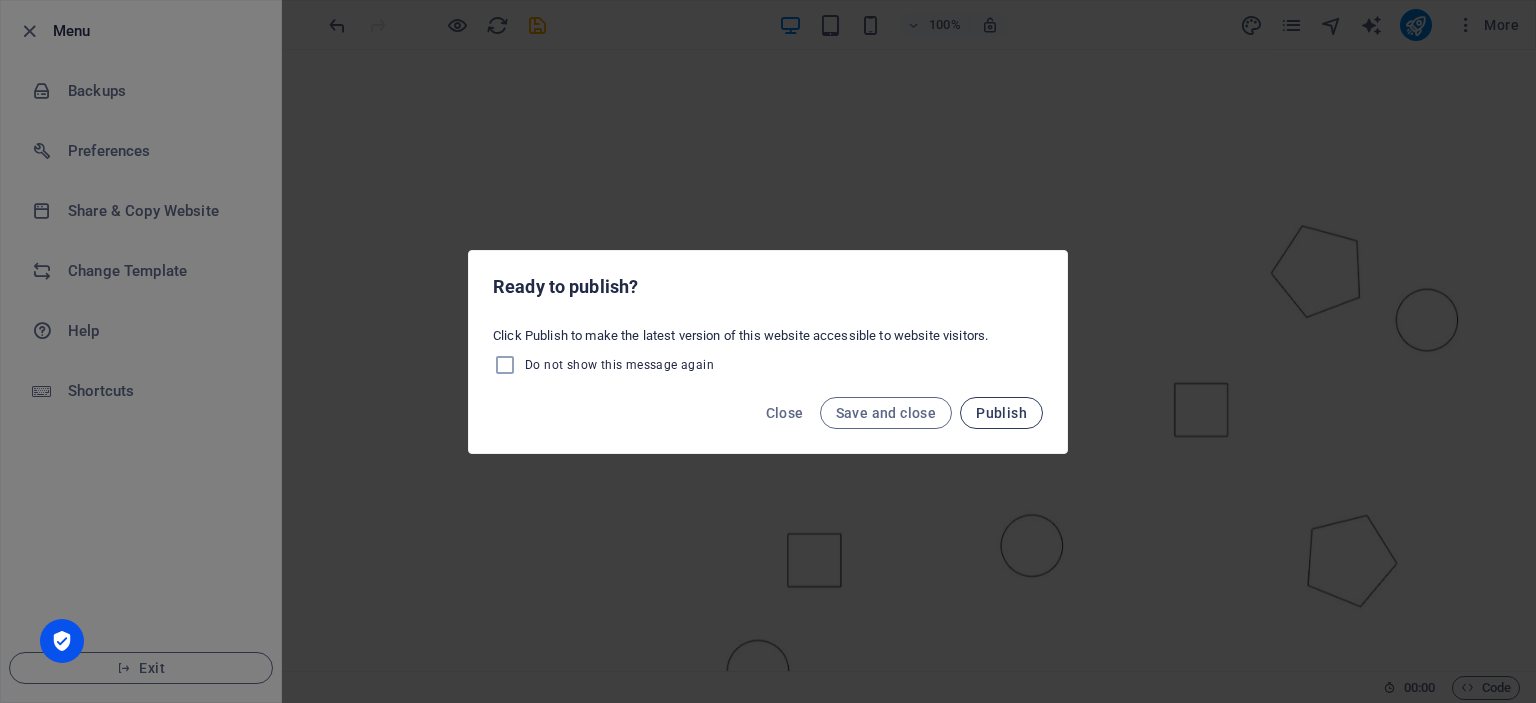 click on "Publish" at bounding box center [1001, 413] 